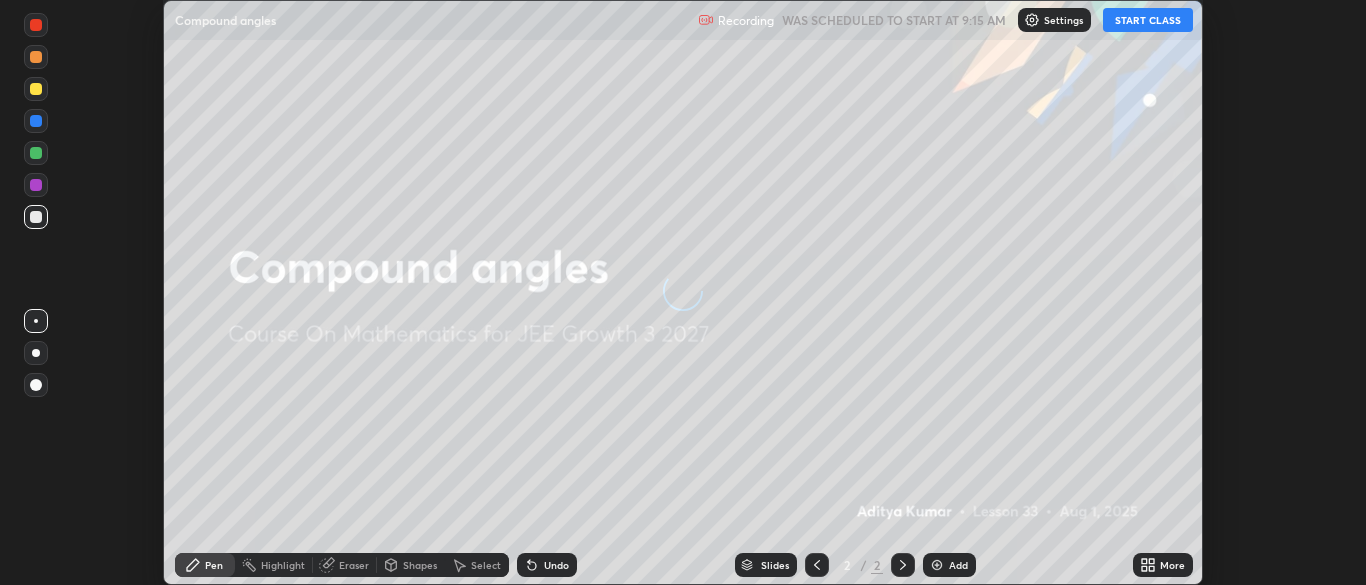 scroll, scrollTop: 0, scrollLeft: 0, axis: both 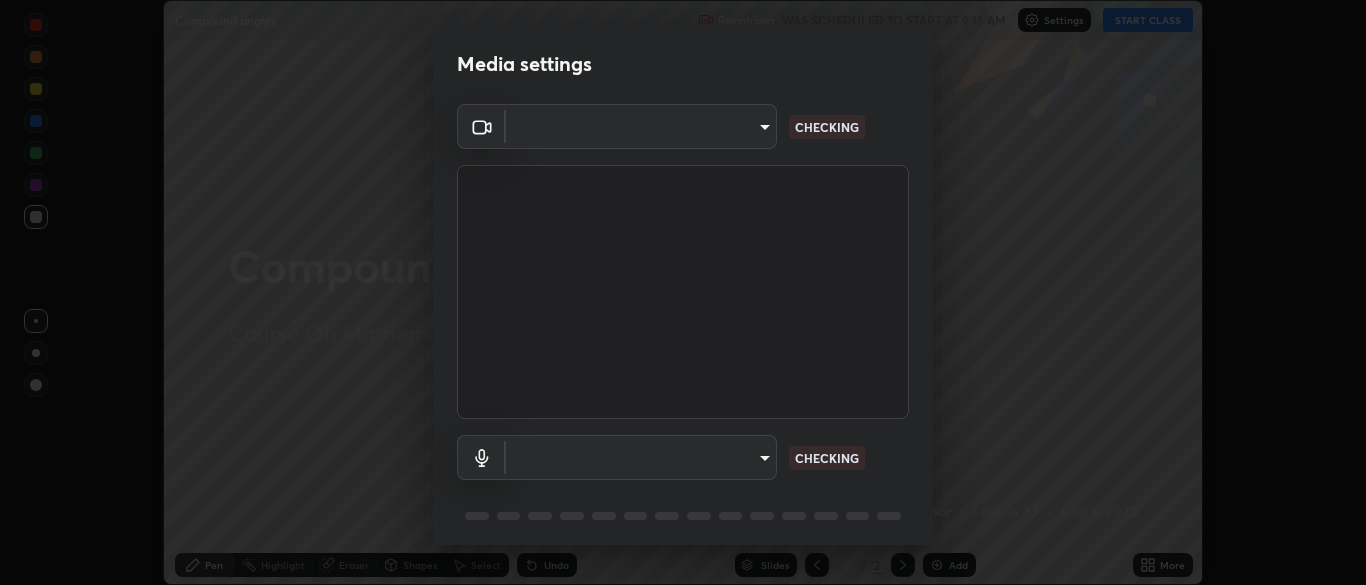 type on "9754d1bfa13735c40c9b44fb92c9f3056f1605d24a4f781e36e1416e56ca9810" 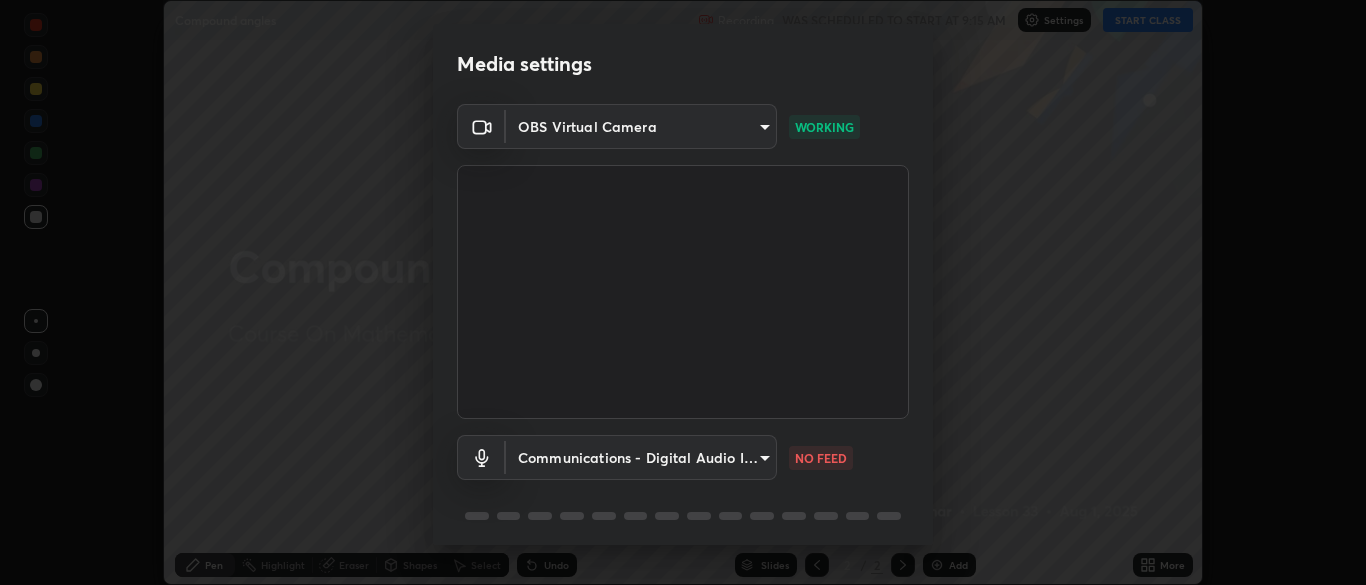 click on "Erase all Compound angles Recording WAS SCHEDULED TO START AT  9:15 AM Settings START CLASS Setting up your live class Compound angles • L33 of Course On Mathematics for JEE Growth 3 2027 [FIRST] [LAST] Pen Highlight Eraser Shapes Select Undo Slides 2 / 2 Add More No doubts shared Encourage your learners to ask a doubt for better clarity Report an issue Reason for reporting Buffering Chat not working Audio - Video sync issue Educator video quality low ​ Attach an image Report Media settings OBS Virtual Camera 9754d1bfa13735c40c9b44fb92c9f3056f1605d24a4f781e36e1416e56ca9810 WORKING Communications - Digital Audio Interface (3- Cam Link 4K) communications NO FEED 1 / 5 Next" at bounding box center [683, 292] 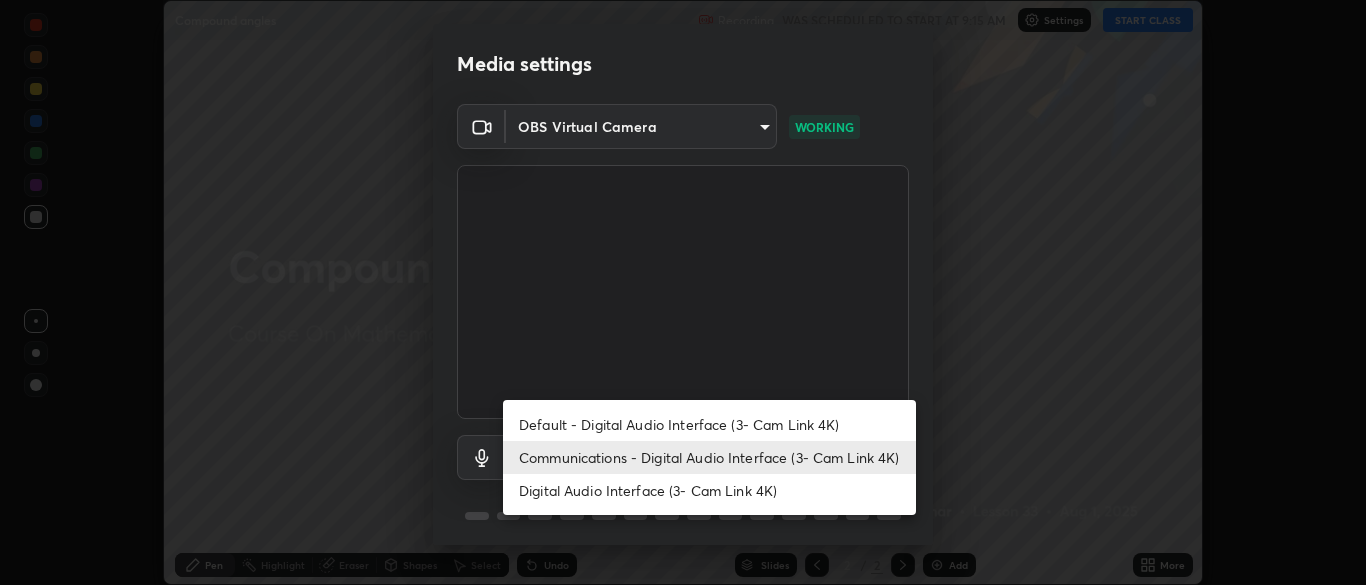 click on "Default - Digital Audio Interface (3- Cam Link 4K)" at bounding box center [709, 424] 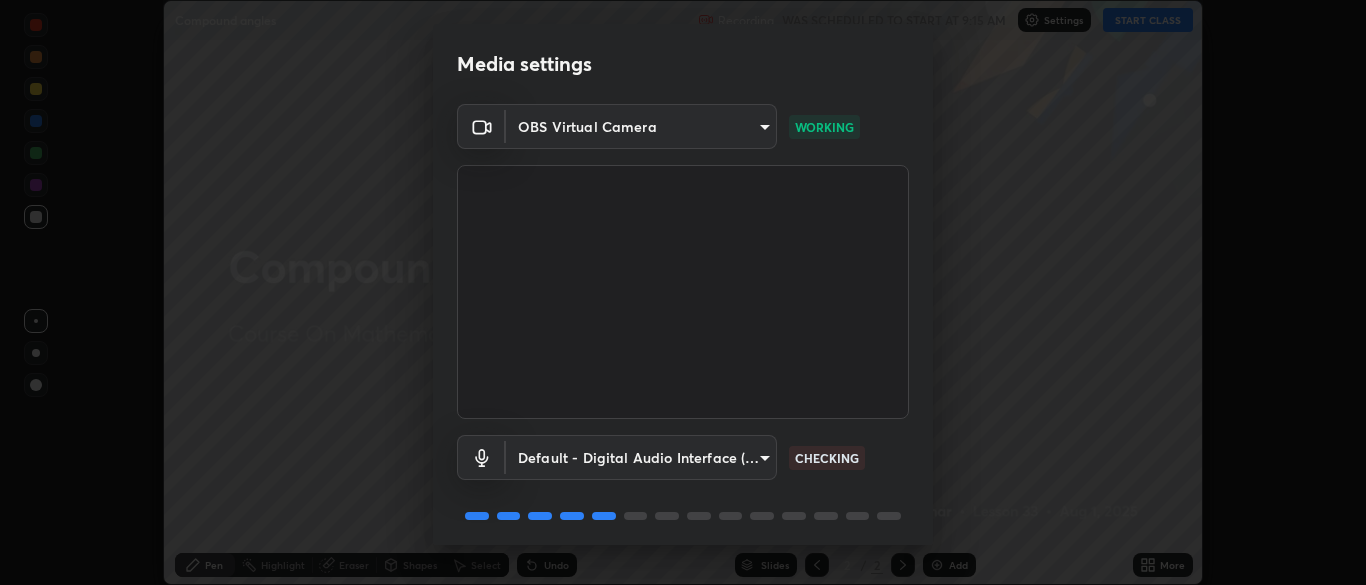scroll, scrollTop: 71, scrollLeft: 0, axis: vertical 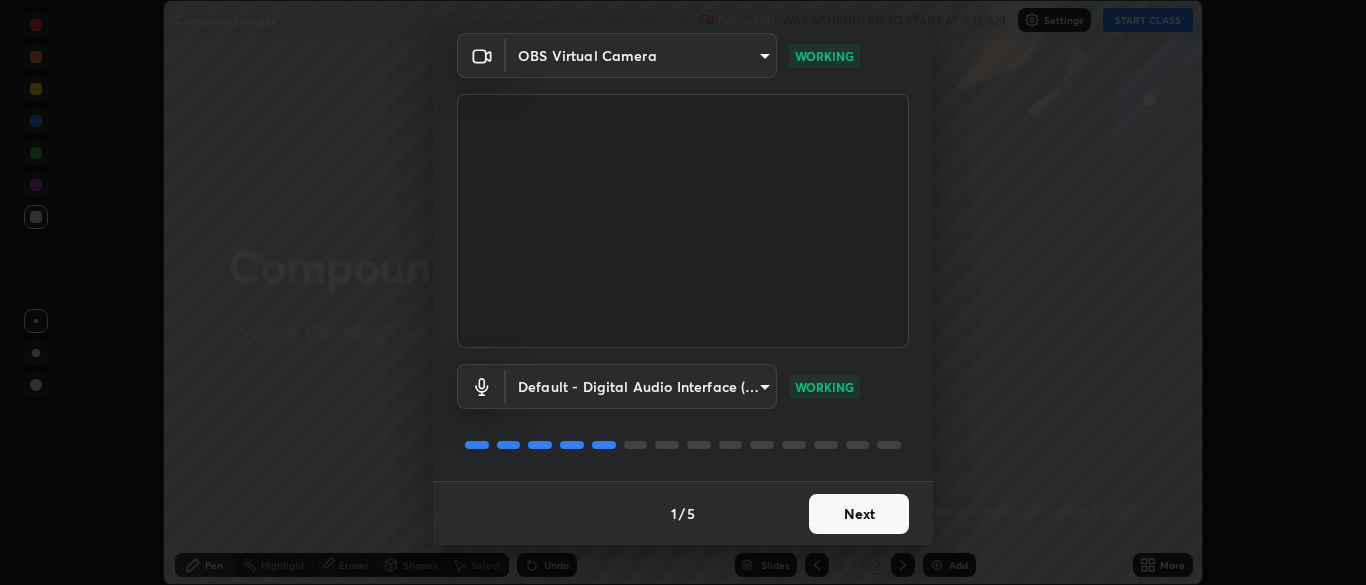 click on "Next" at bounding box center (859, 514) 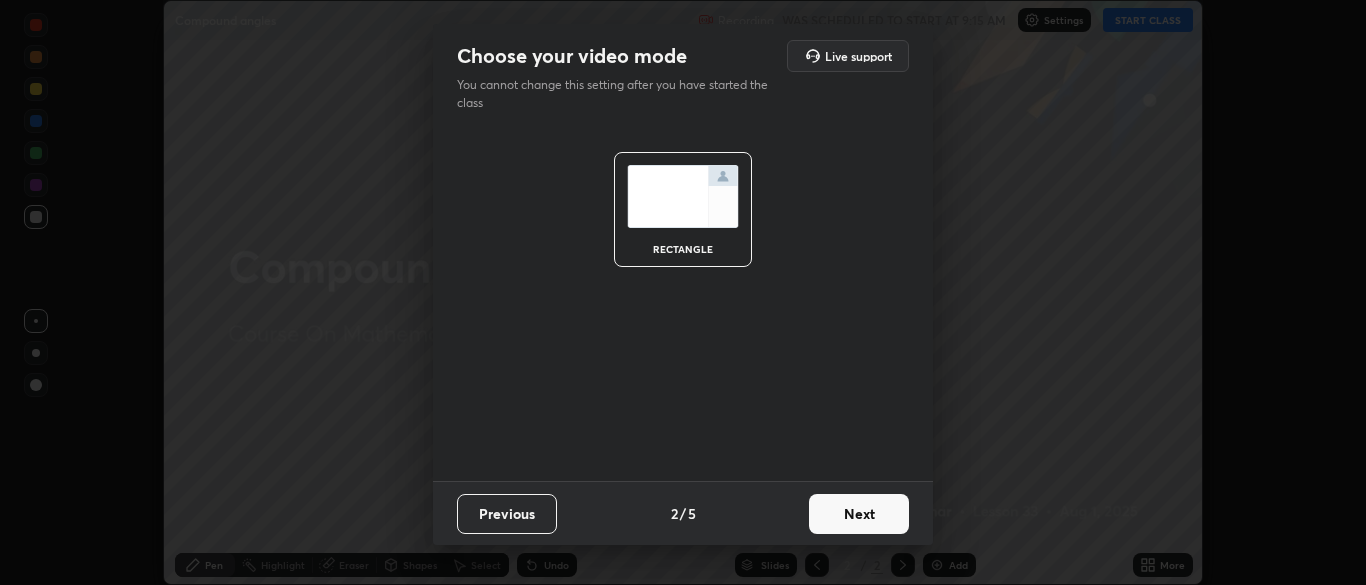 scroll, scrollTop: 0, scrollLeft: 0, axis: both 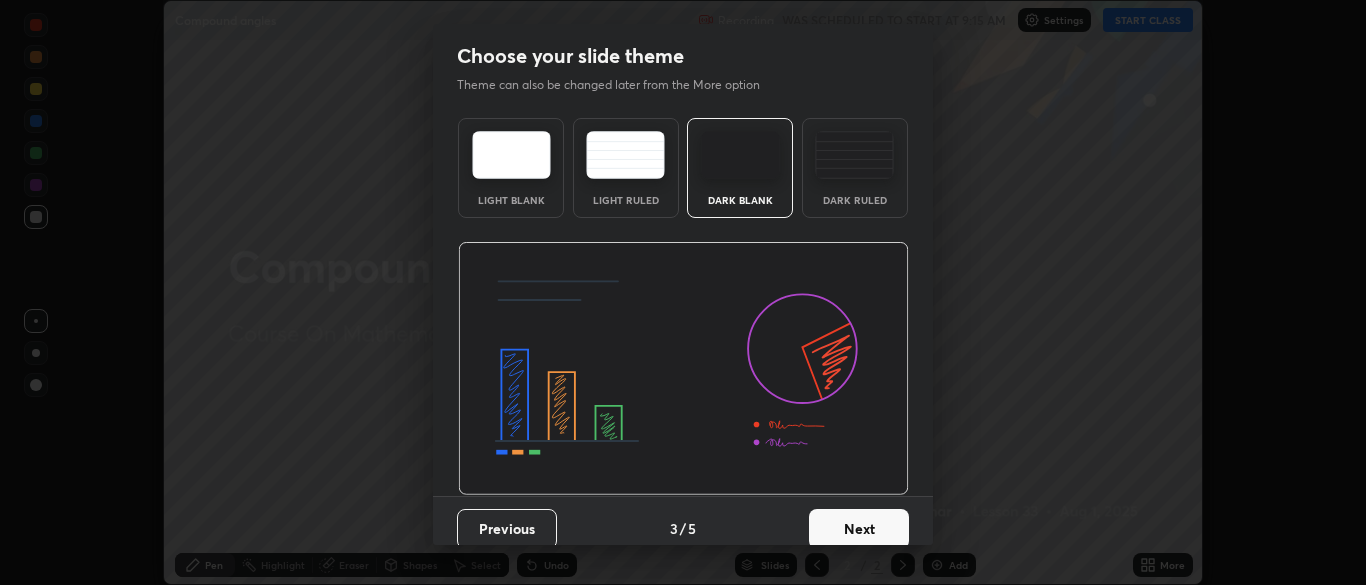 click on "Next" at bounding box center [859, 529] 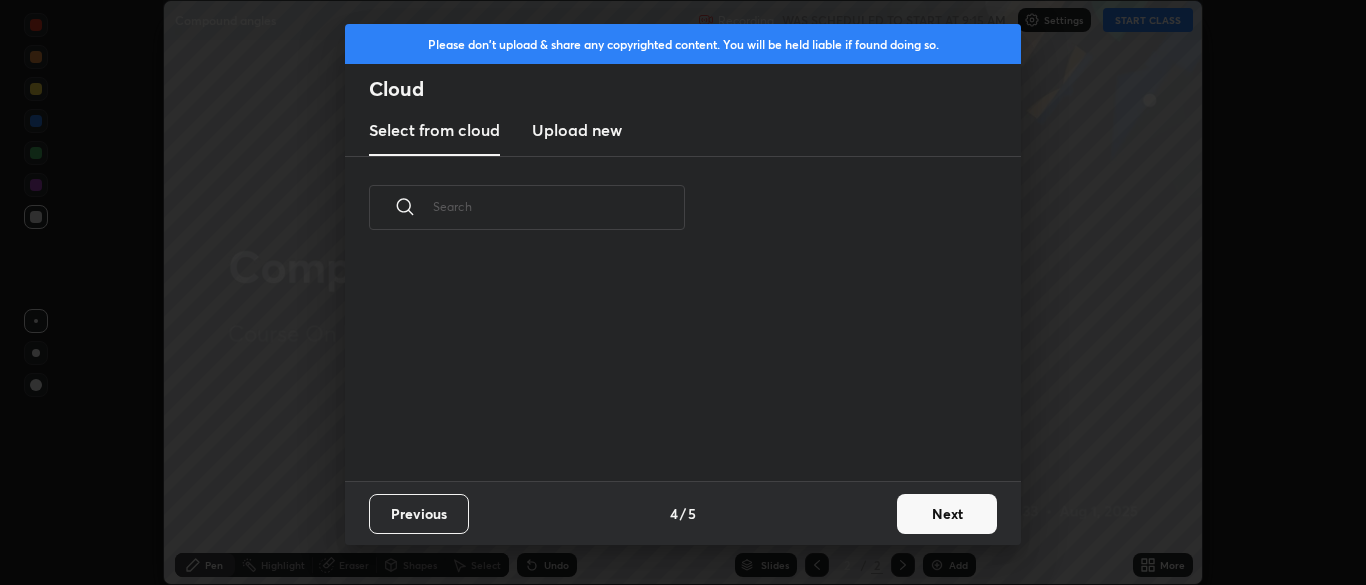 click on "Next" at bounding box center (947, 514) 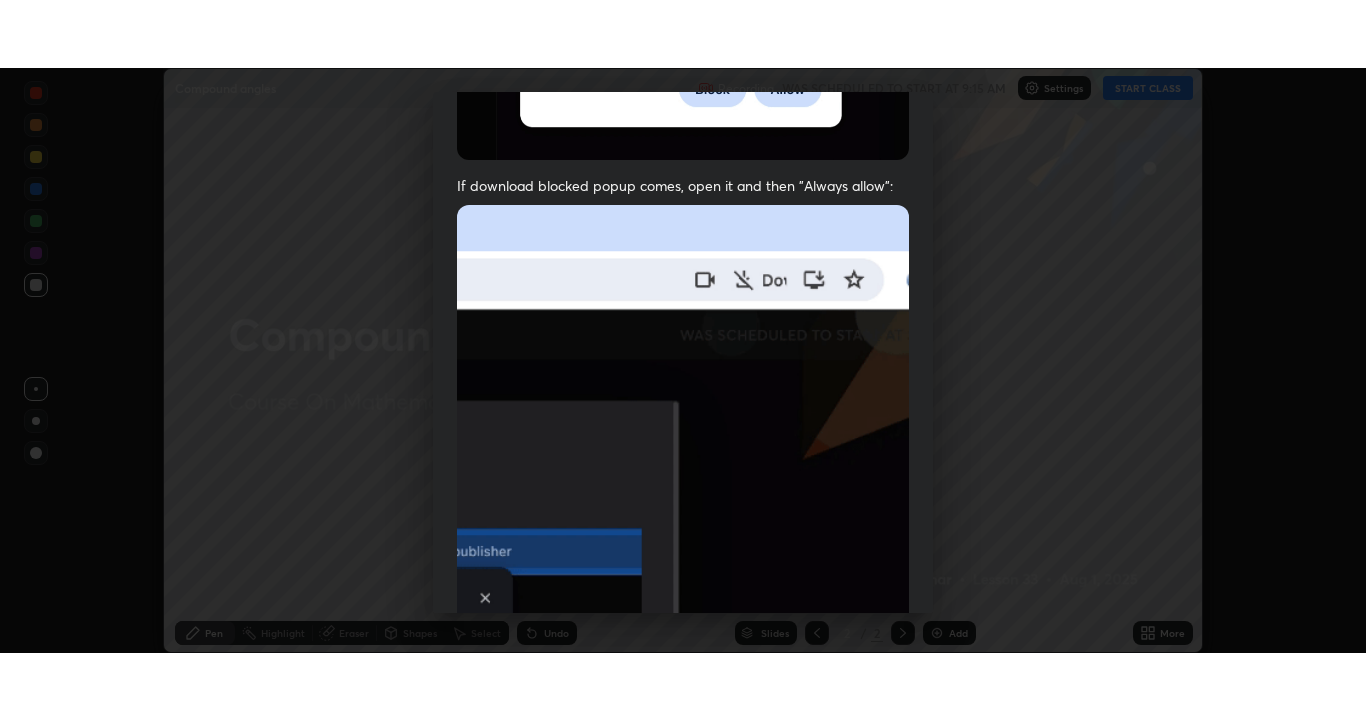 scroll, scrollTop: 479, scrollLeft: 0, axis: vertical 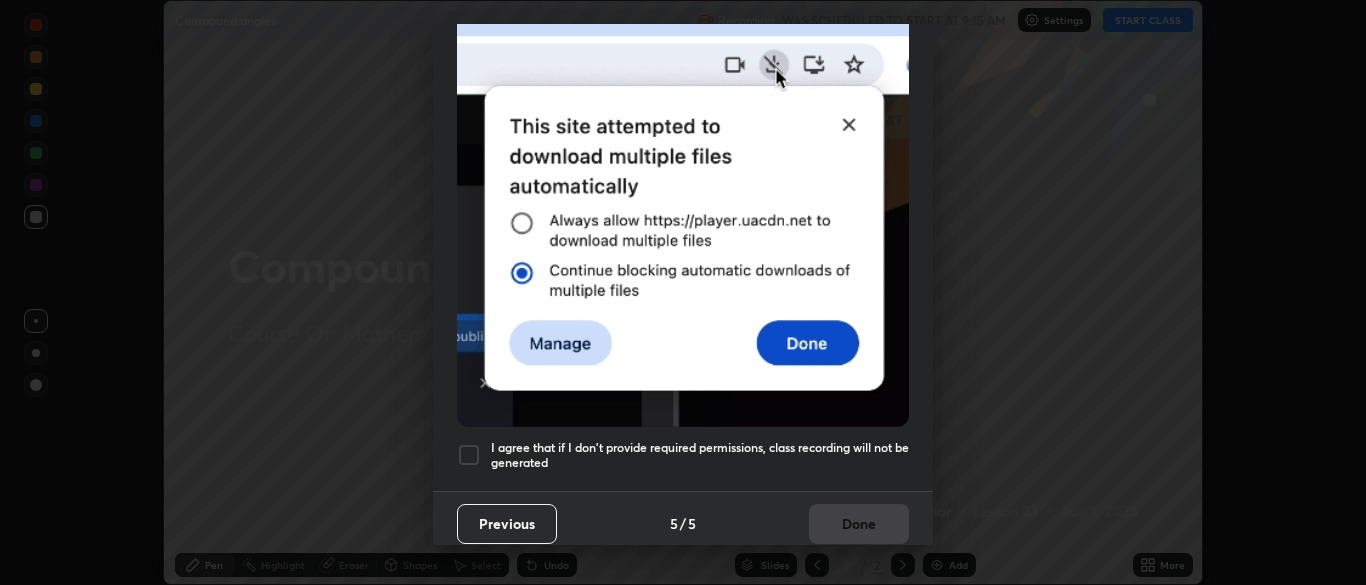 click at bounding box center (469, 455) 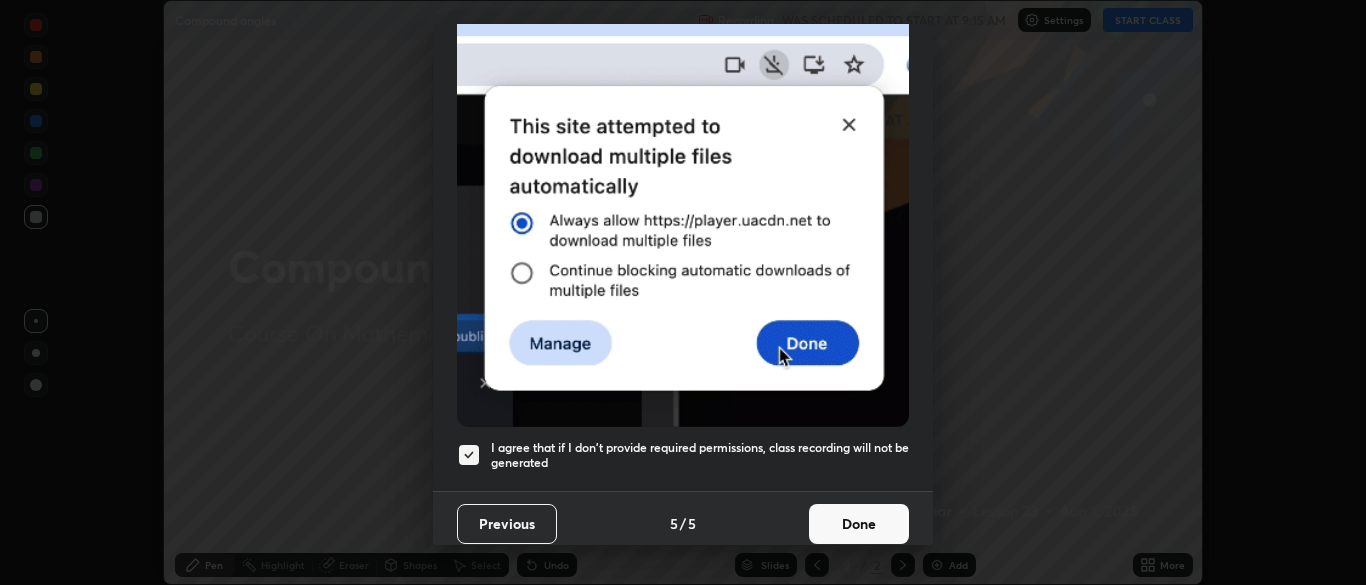 click on "Done" at bounding box center (859, 524) 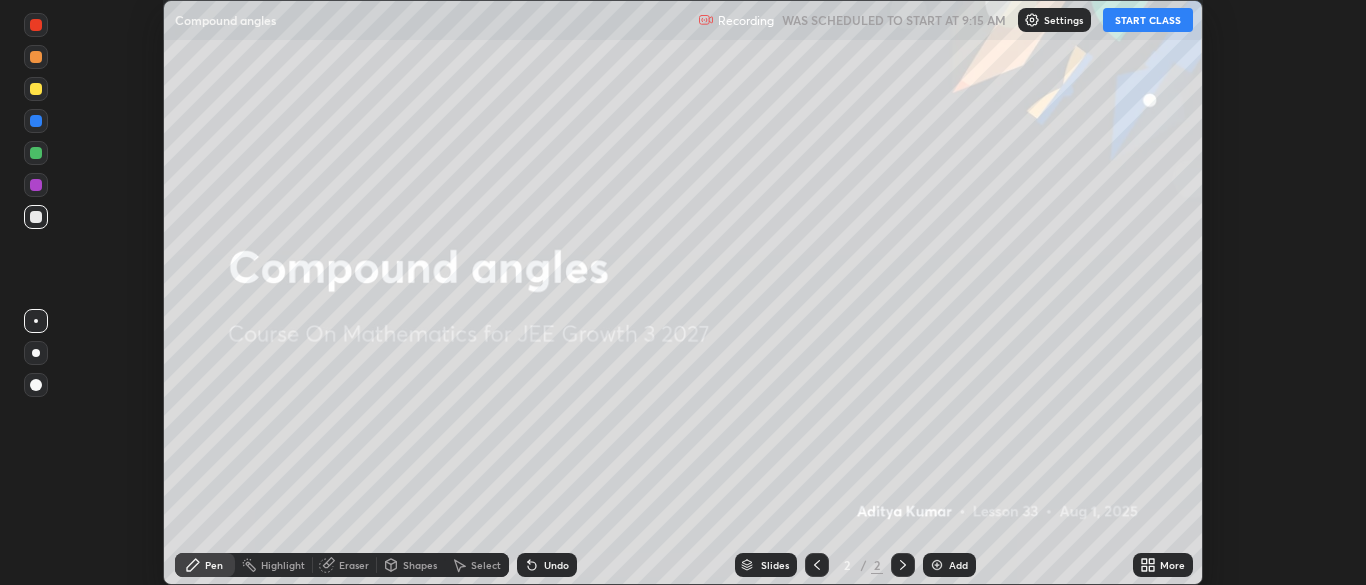 click on "START CLASS" at bounding box center (1148, 20) 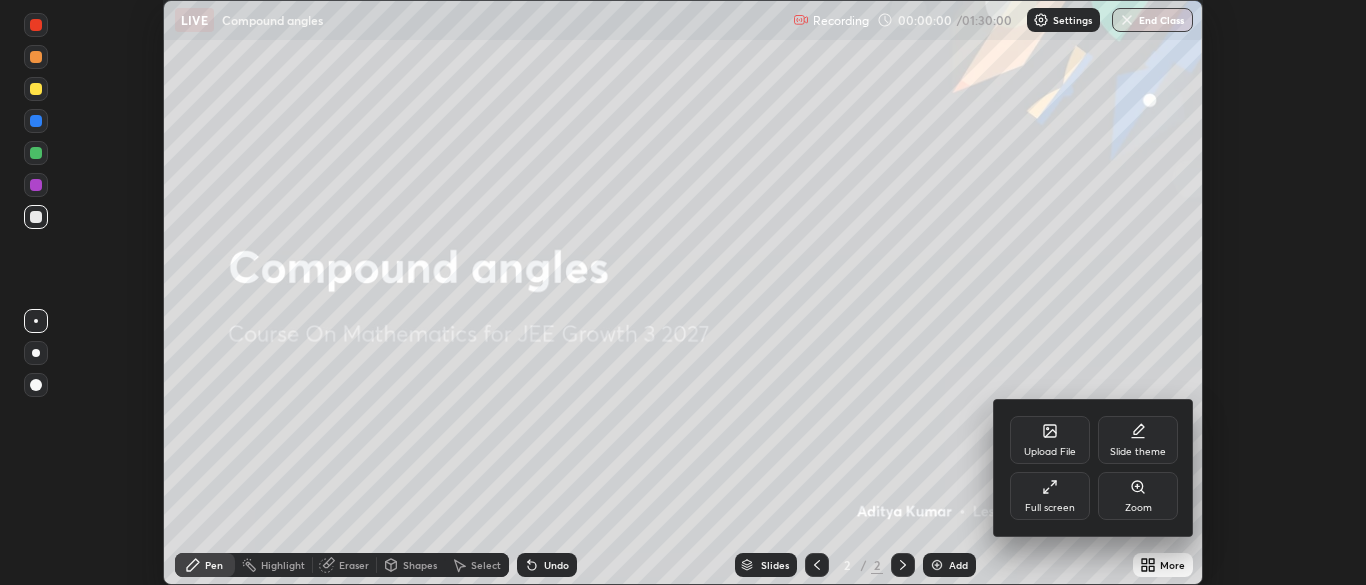 click on "Full screen" at bounding box center [1050, 508] 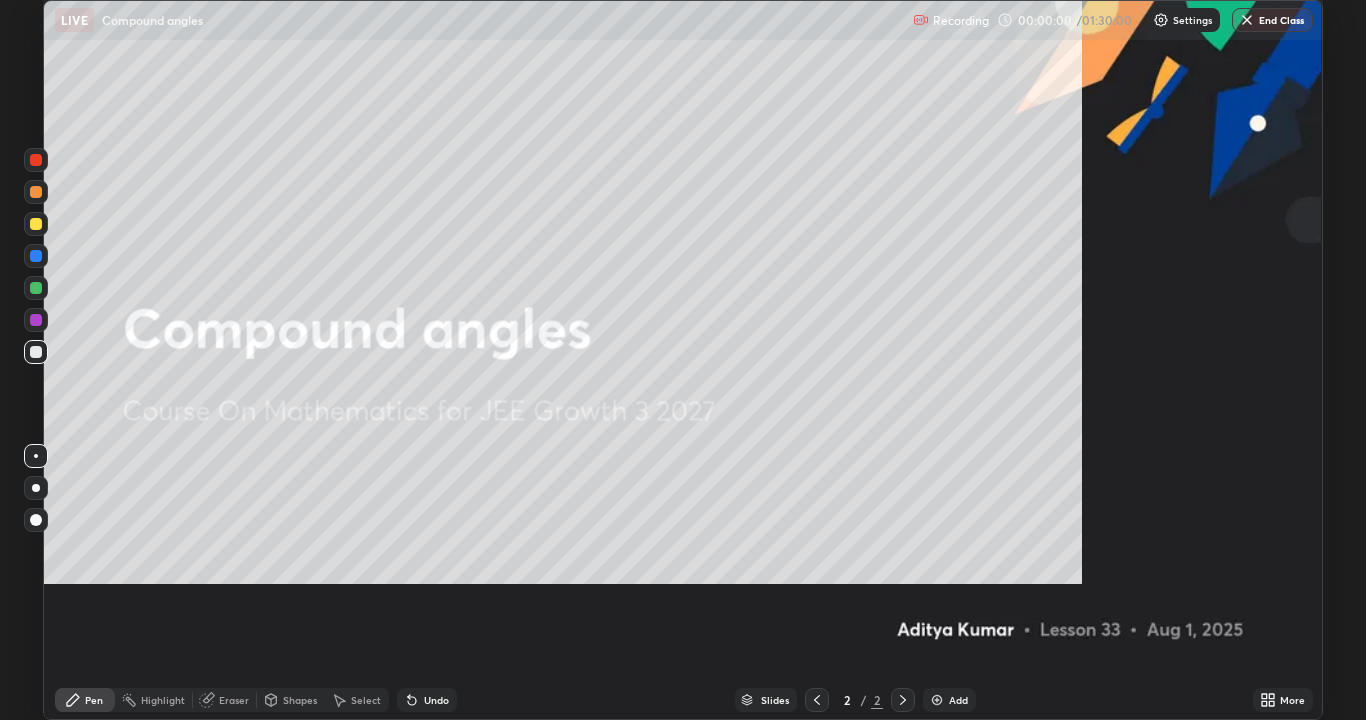 scroll, scrollTop: 99280, scrollLeft: 98634, axis: both 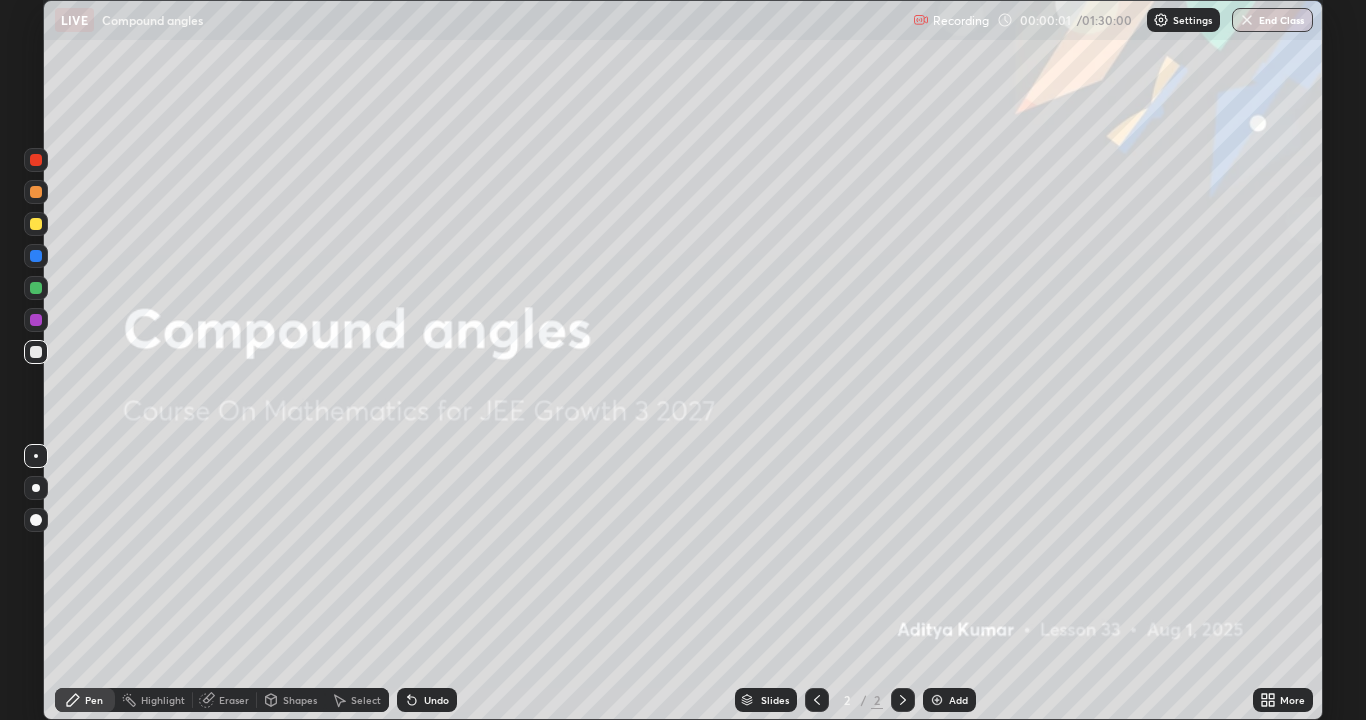 click on "Add" at bounding box center (958, 700) 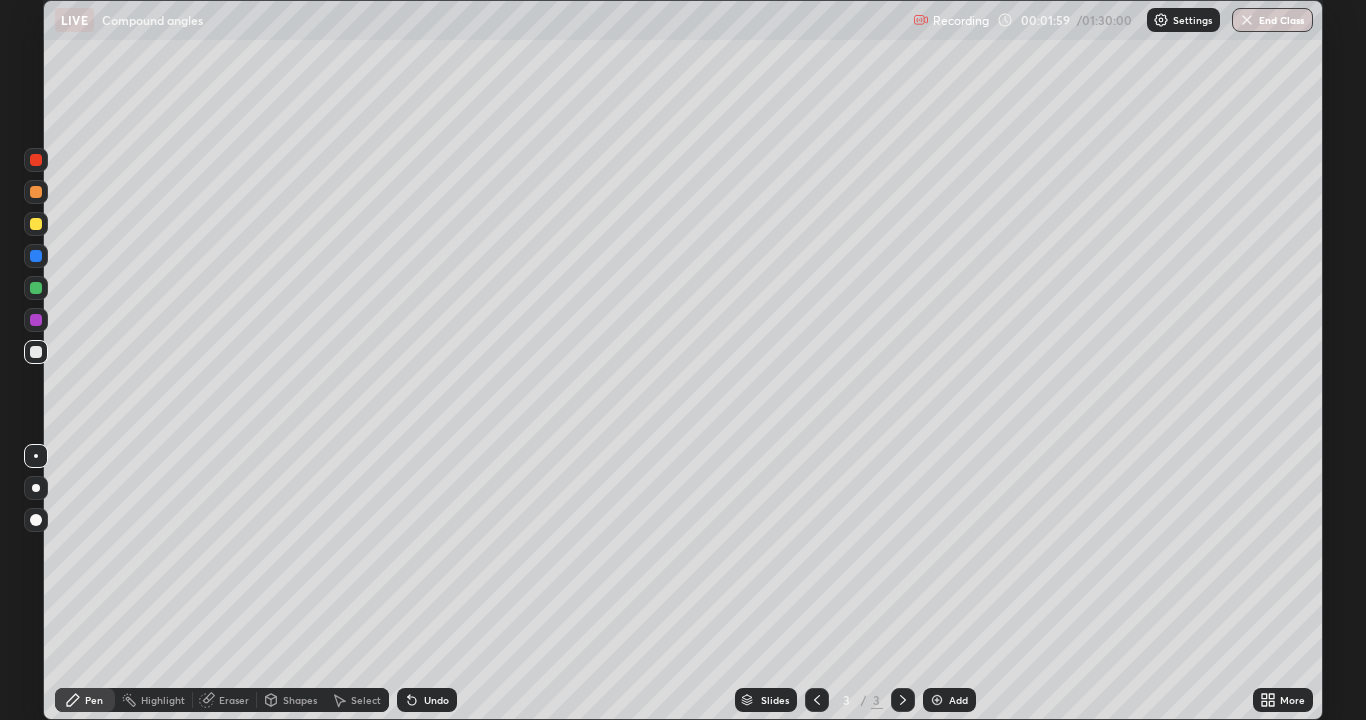 click 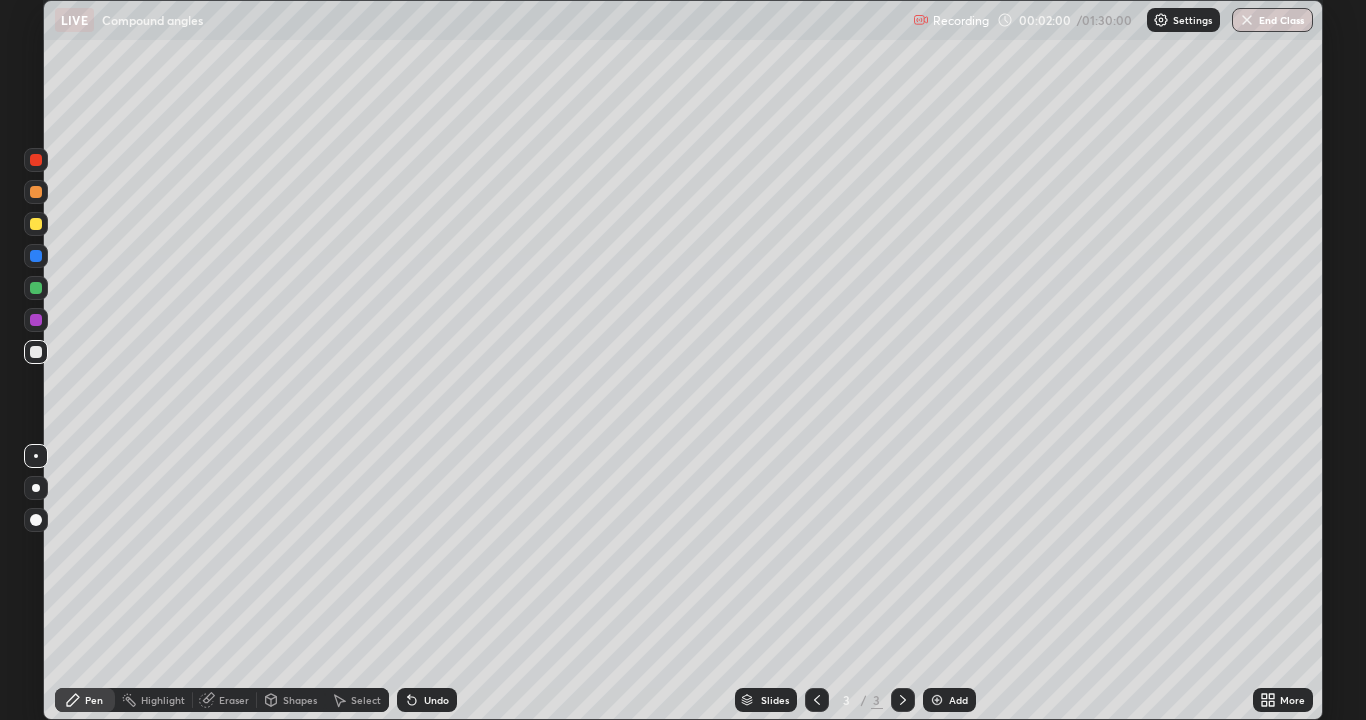 click on "Undo" at bounding box center [436, 700] 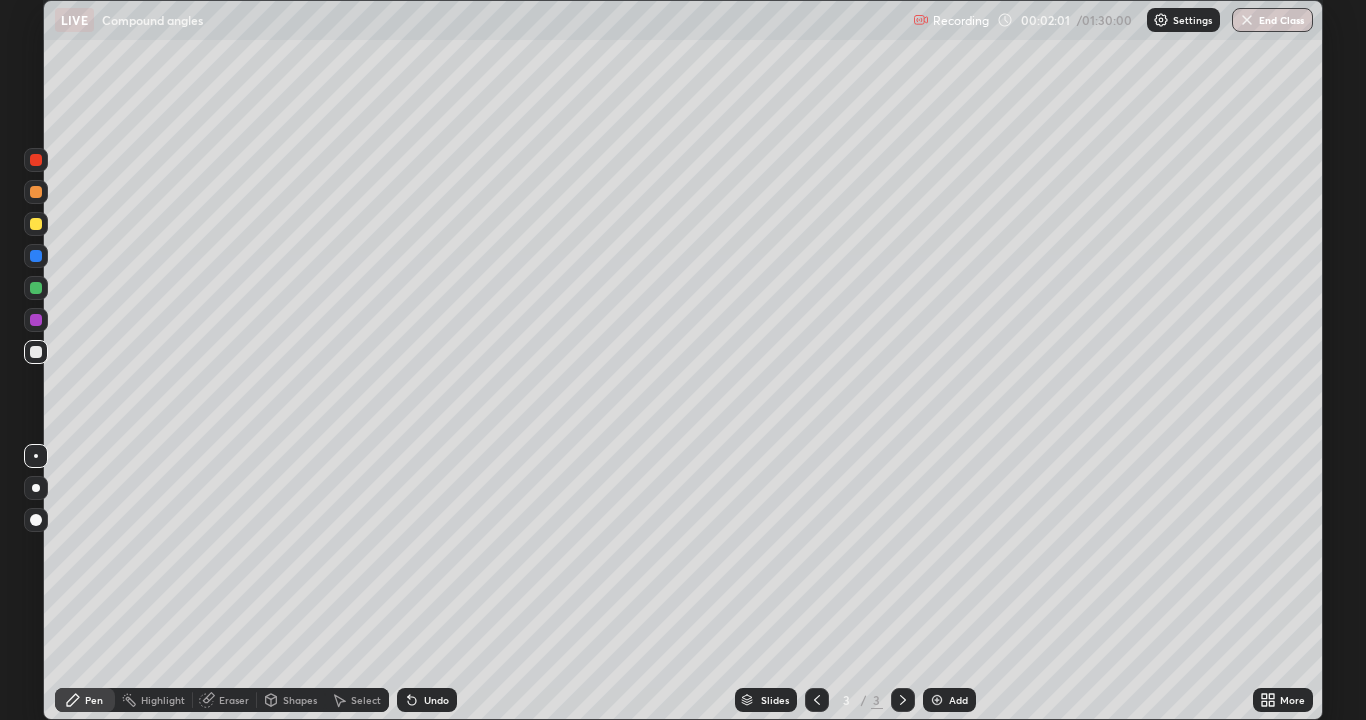 click on "Undo" at bounding box center (436, 700) 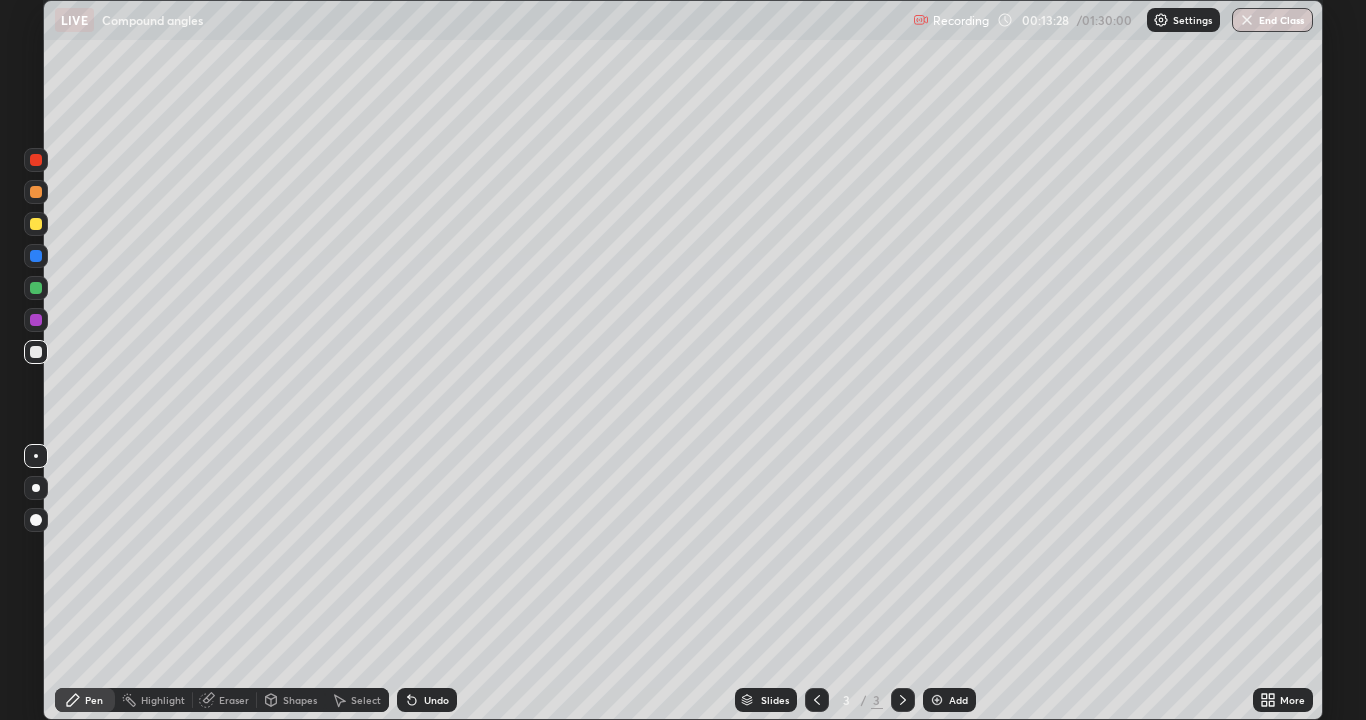 click at bounding box center (36, 224) 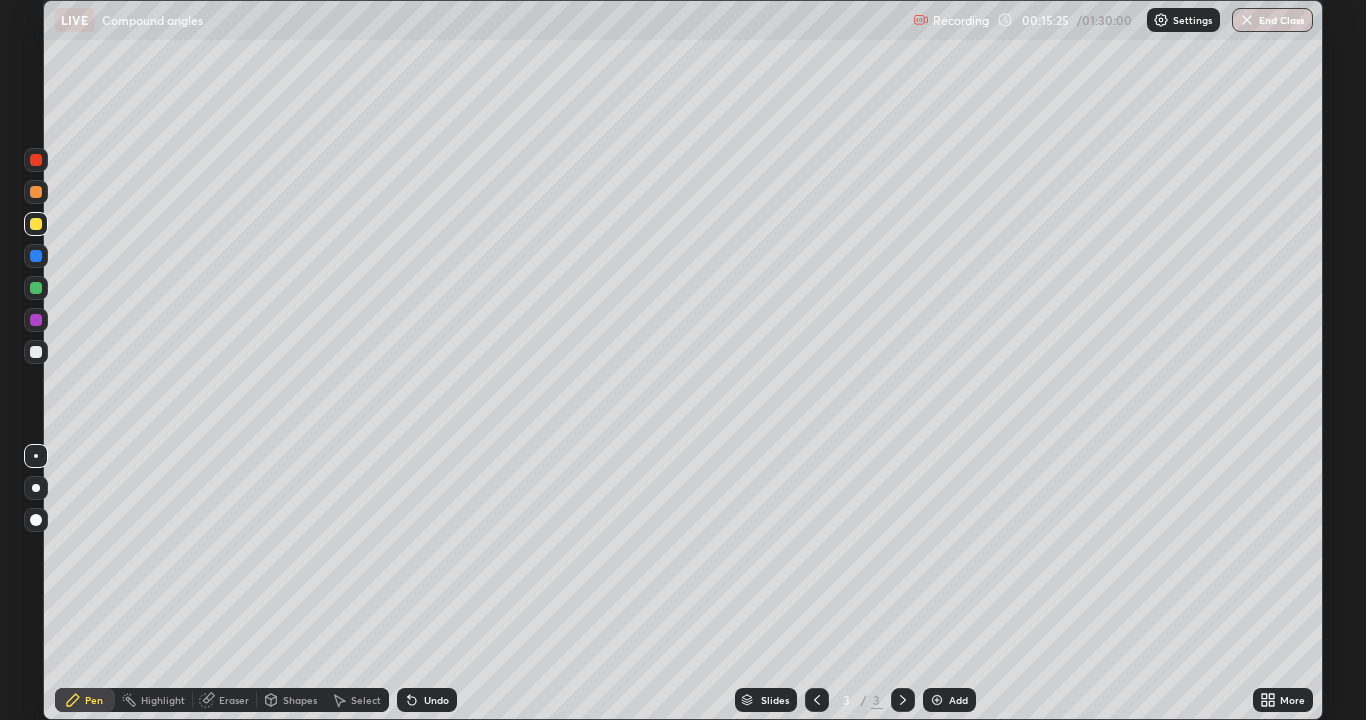 click at bounding box center (36, 288) 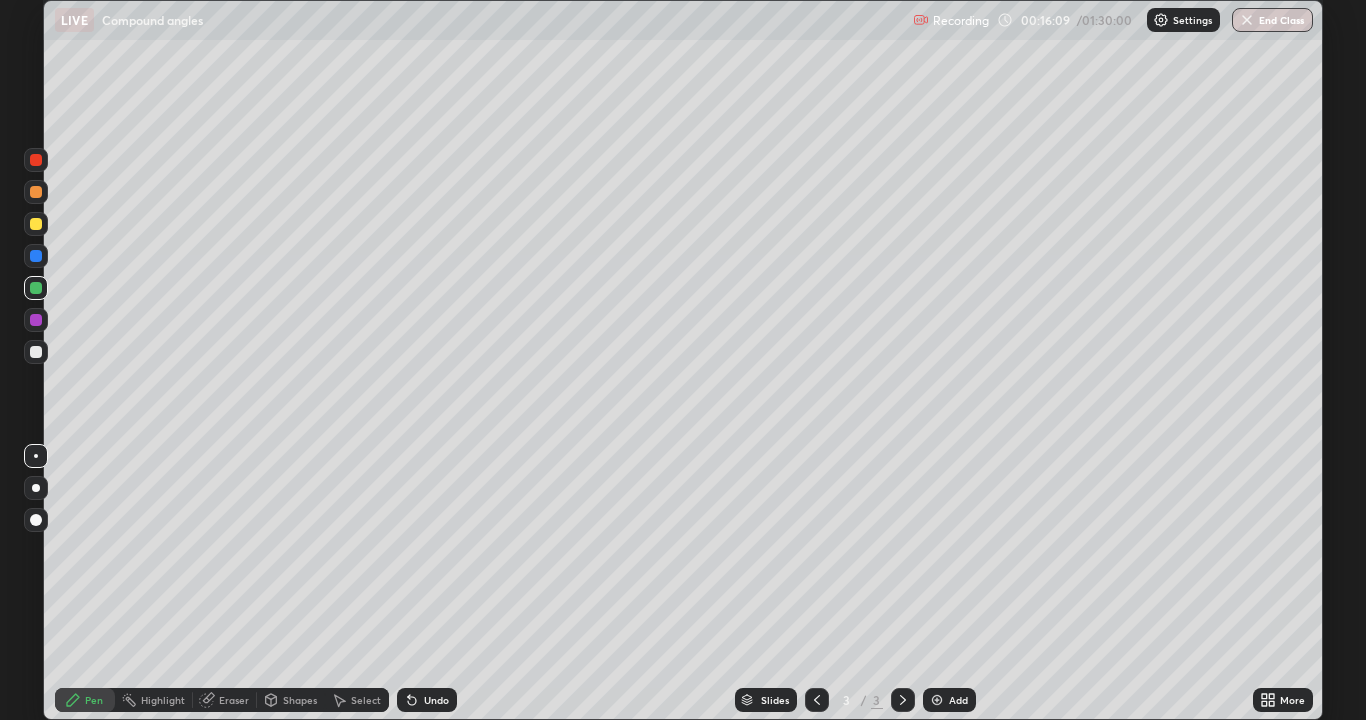 click at bounding box center (36, 192) 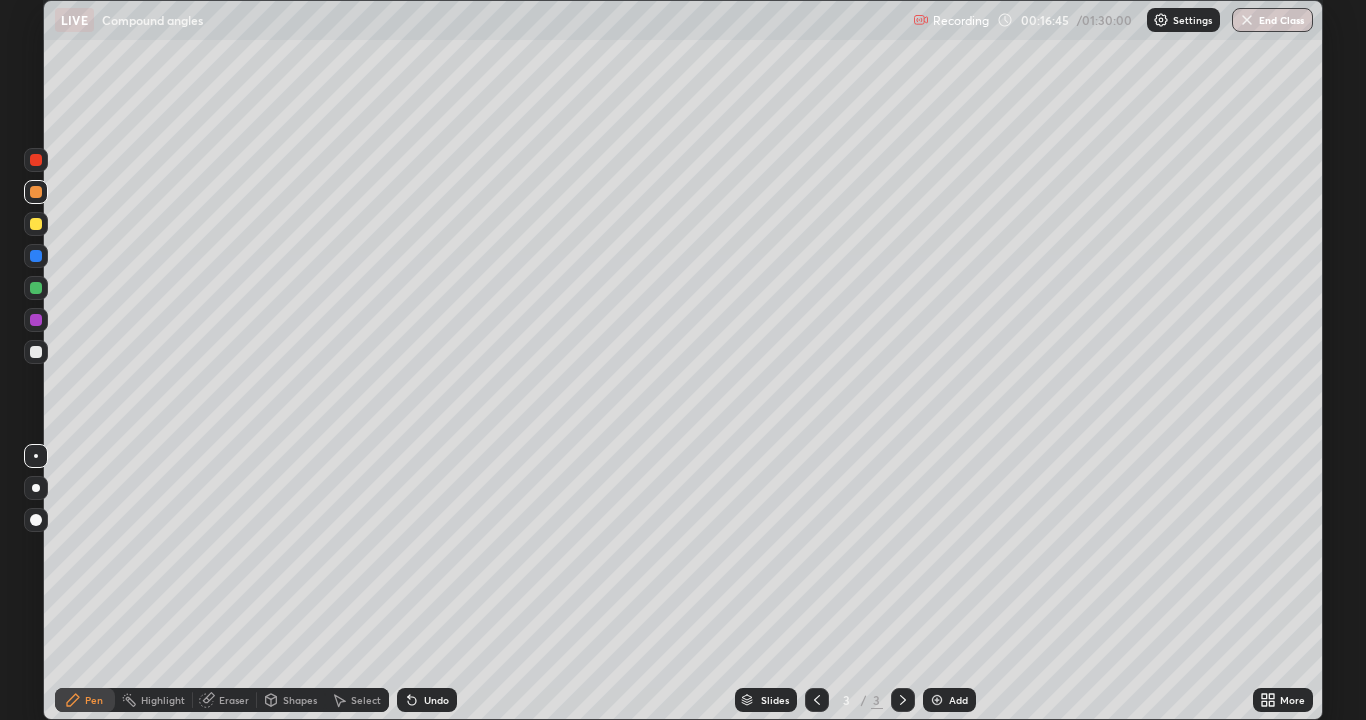 click at bounding box center (36, 352) 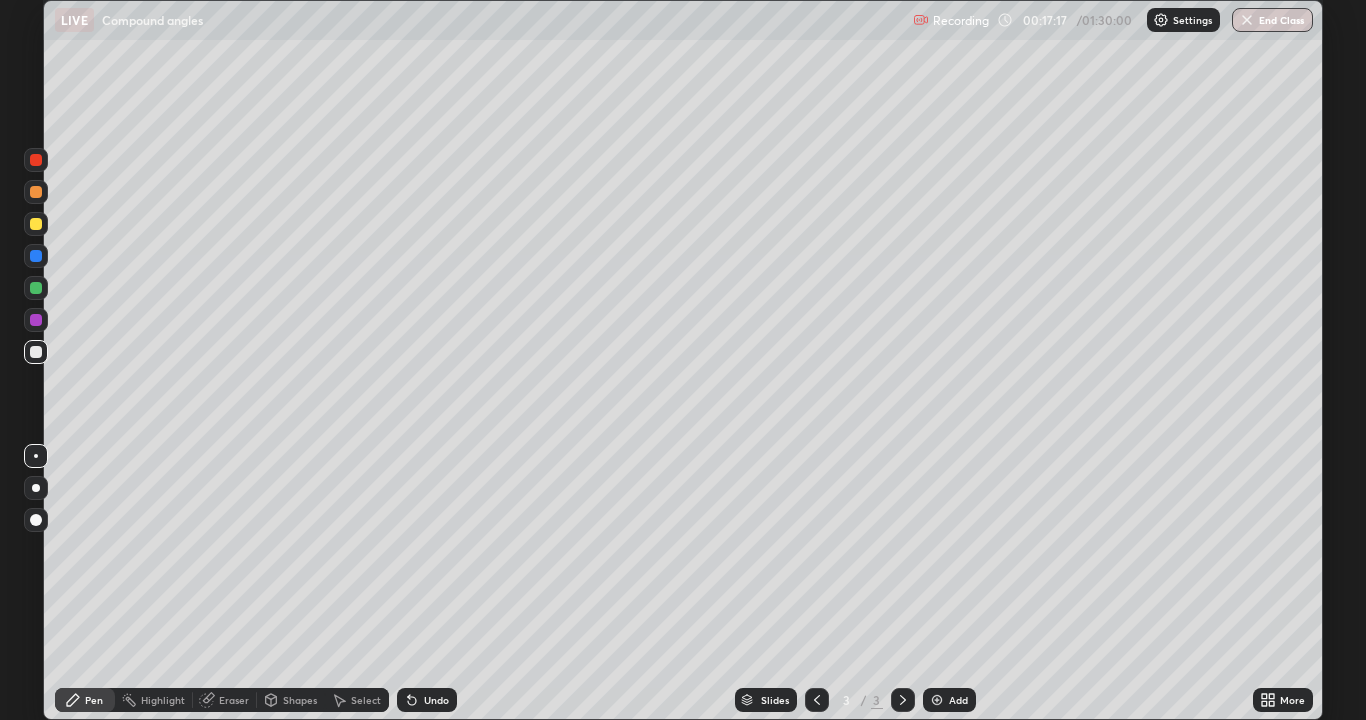 click at bounding box center [36, 320] 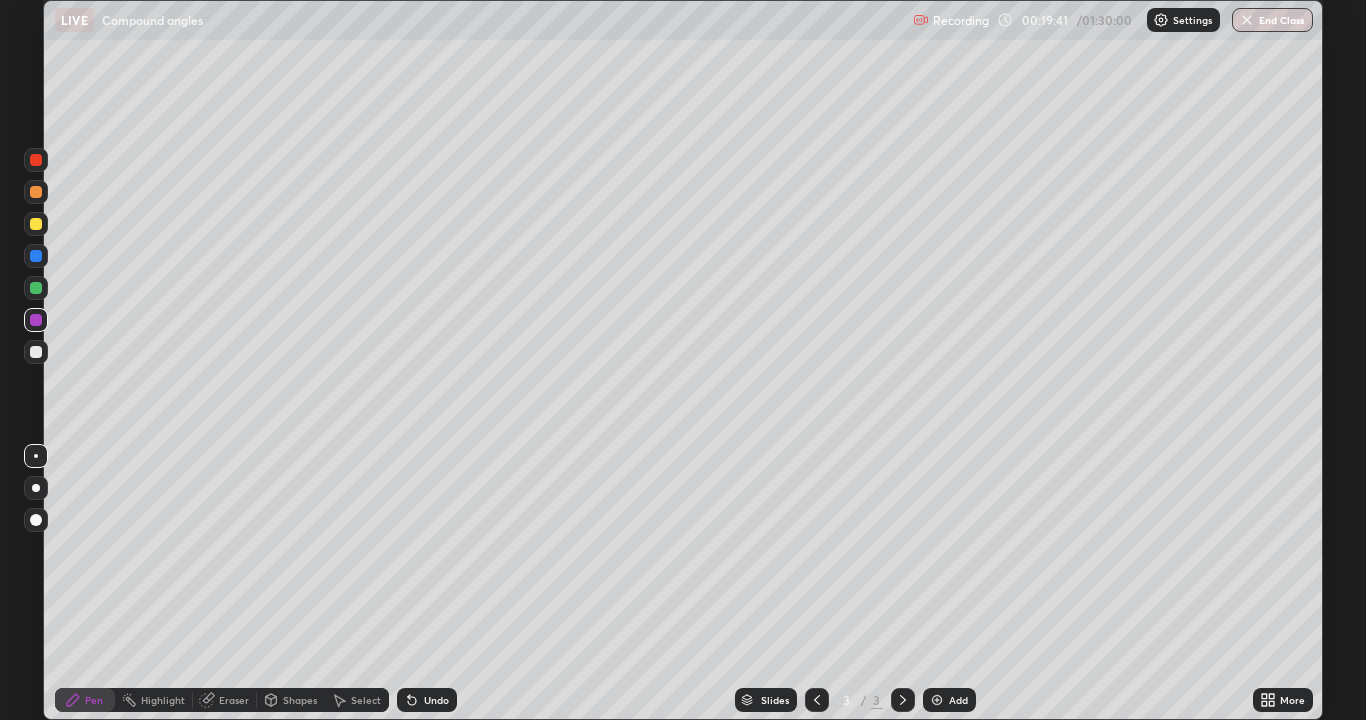 click at bounding box center (937, 700) 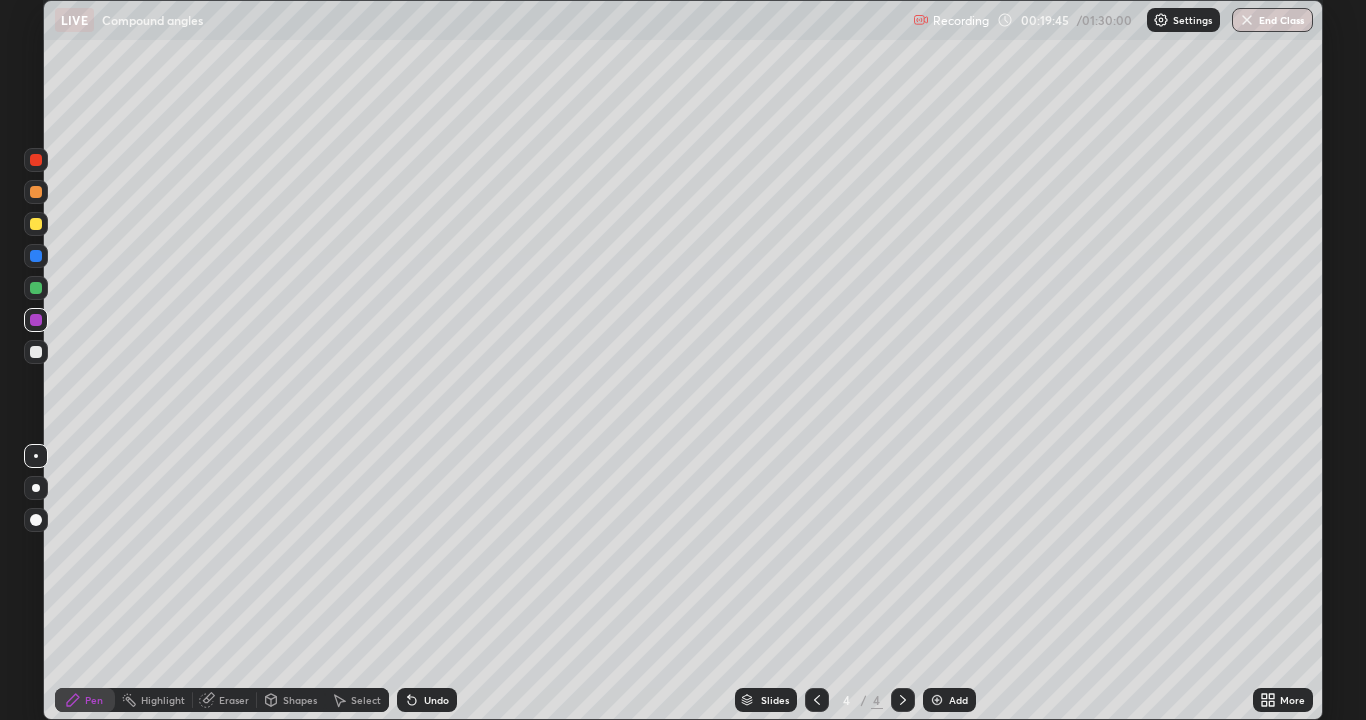click at bounding box center [36, 224] 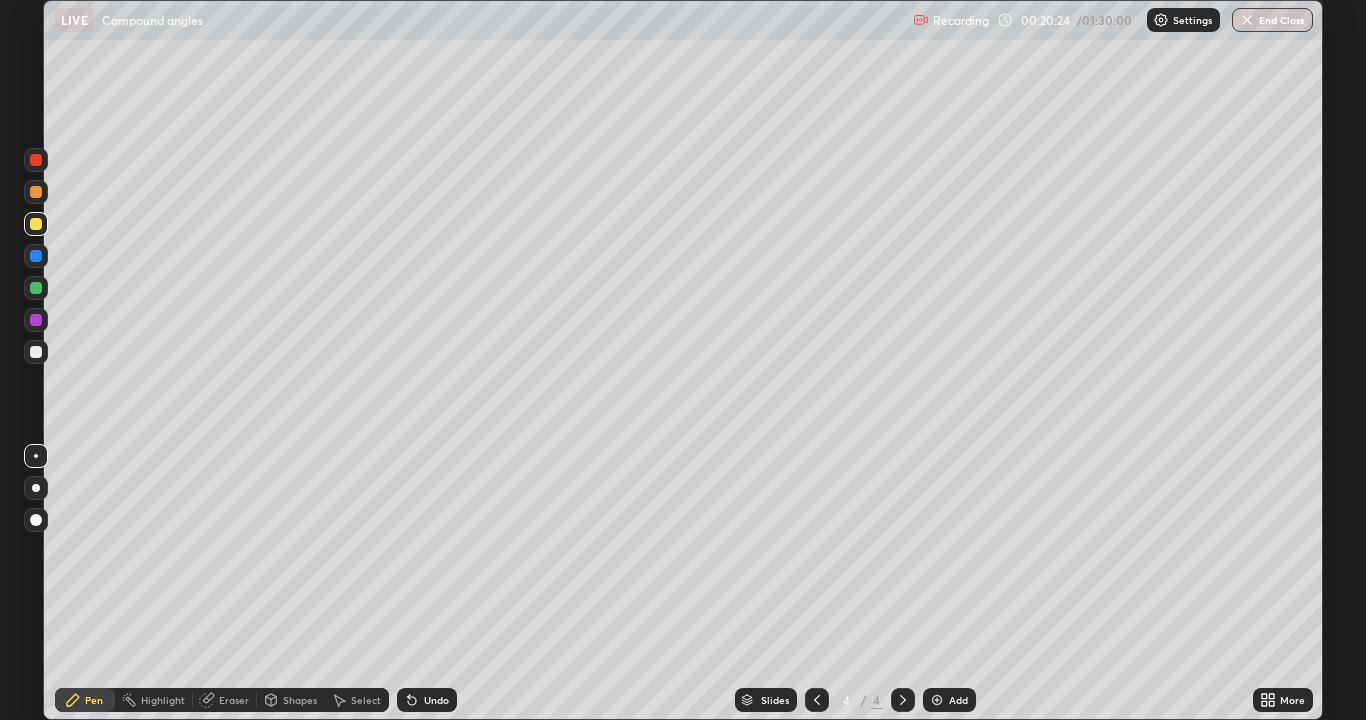 click 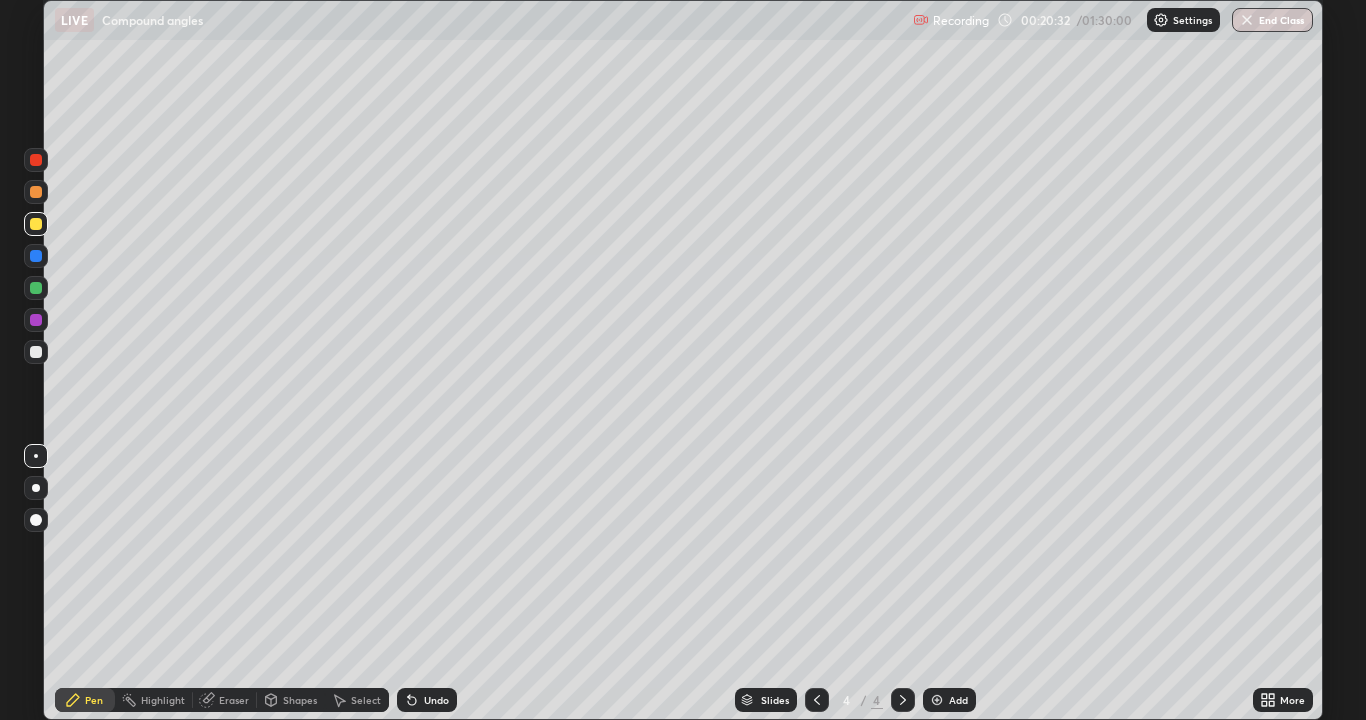 click at bounding box center (36, 320) 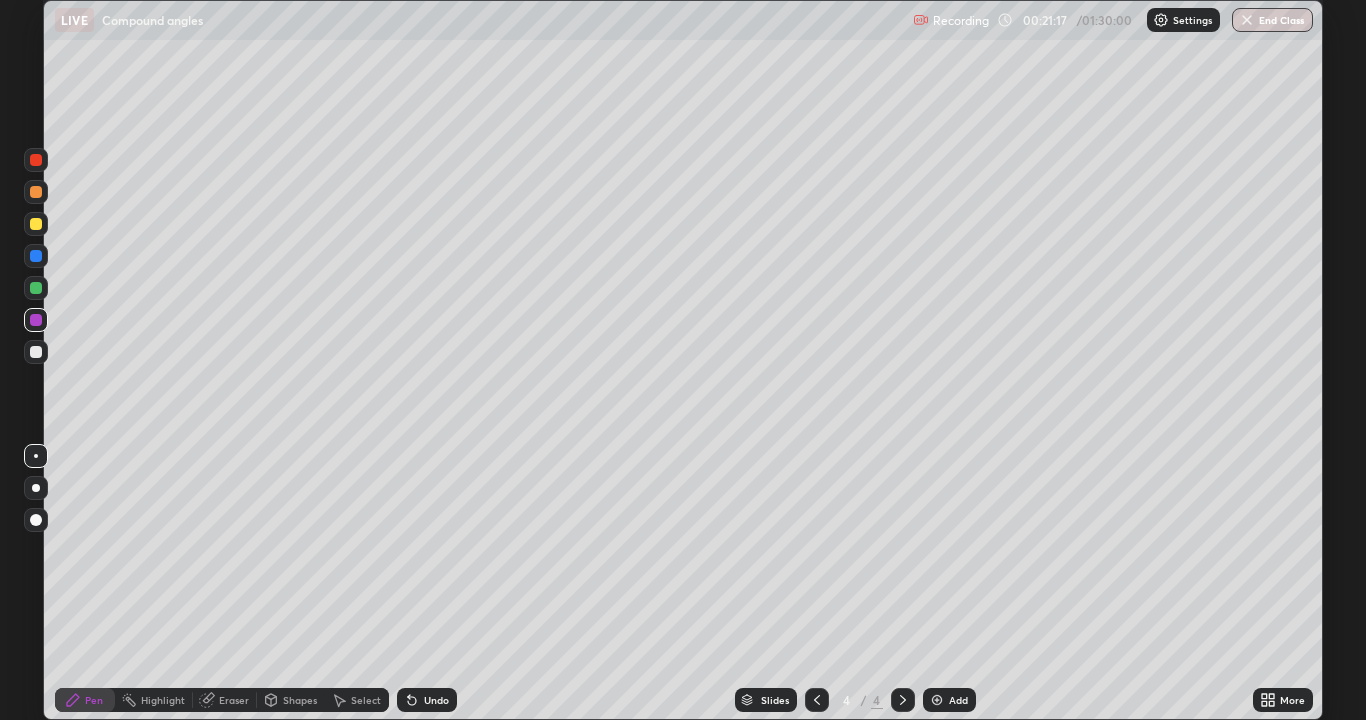 click at bounding box center (36, 224) 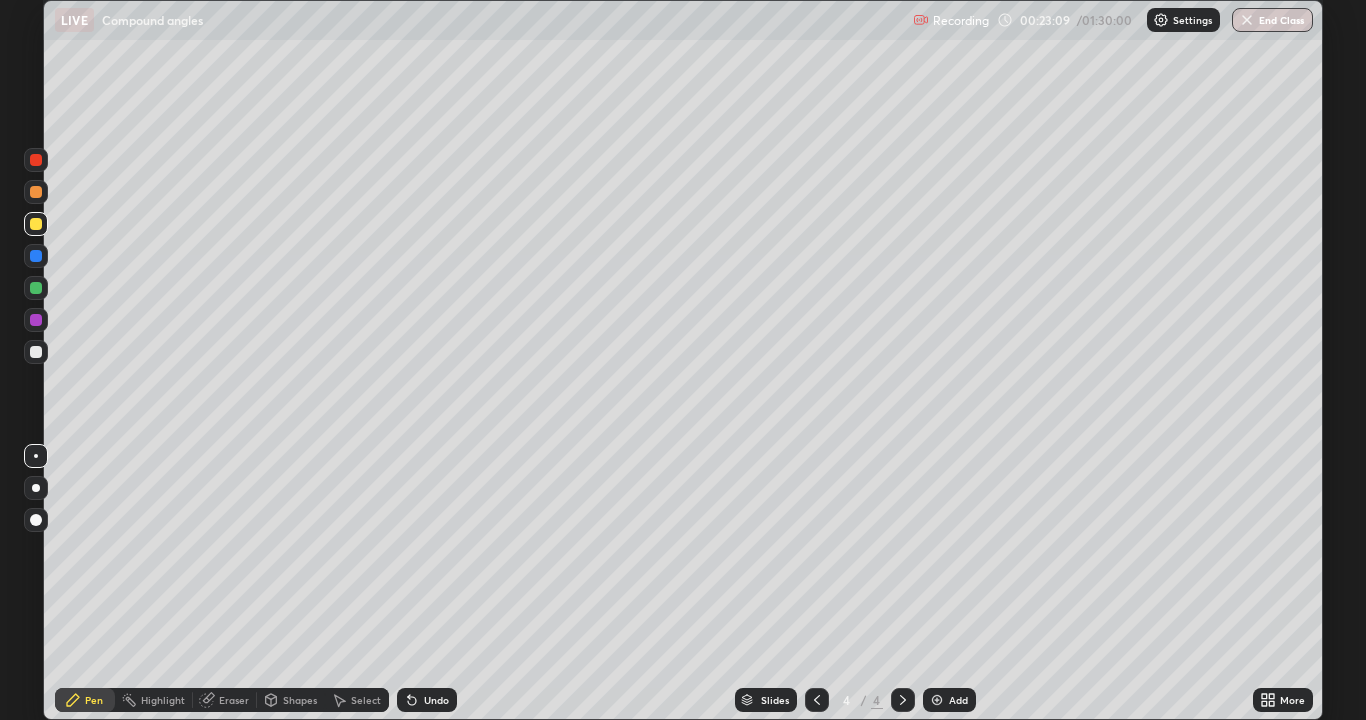 click 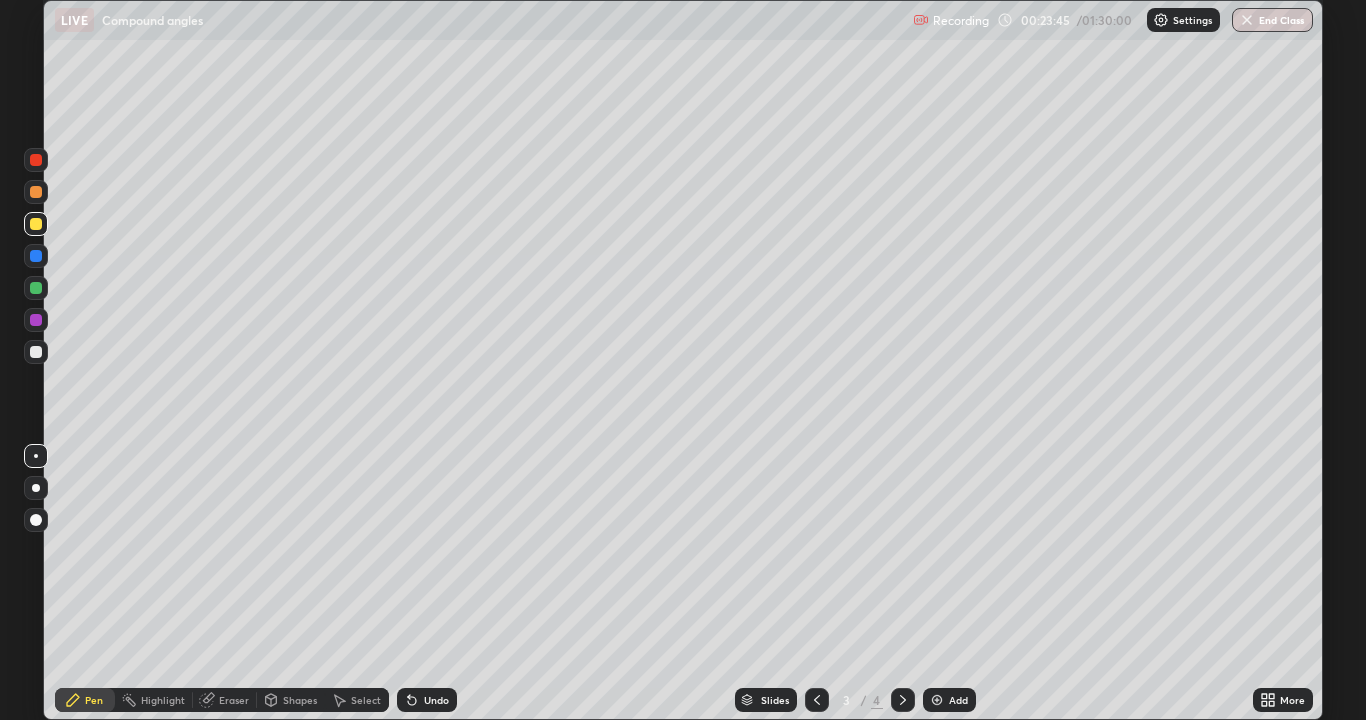 click 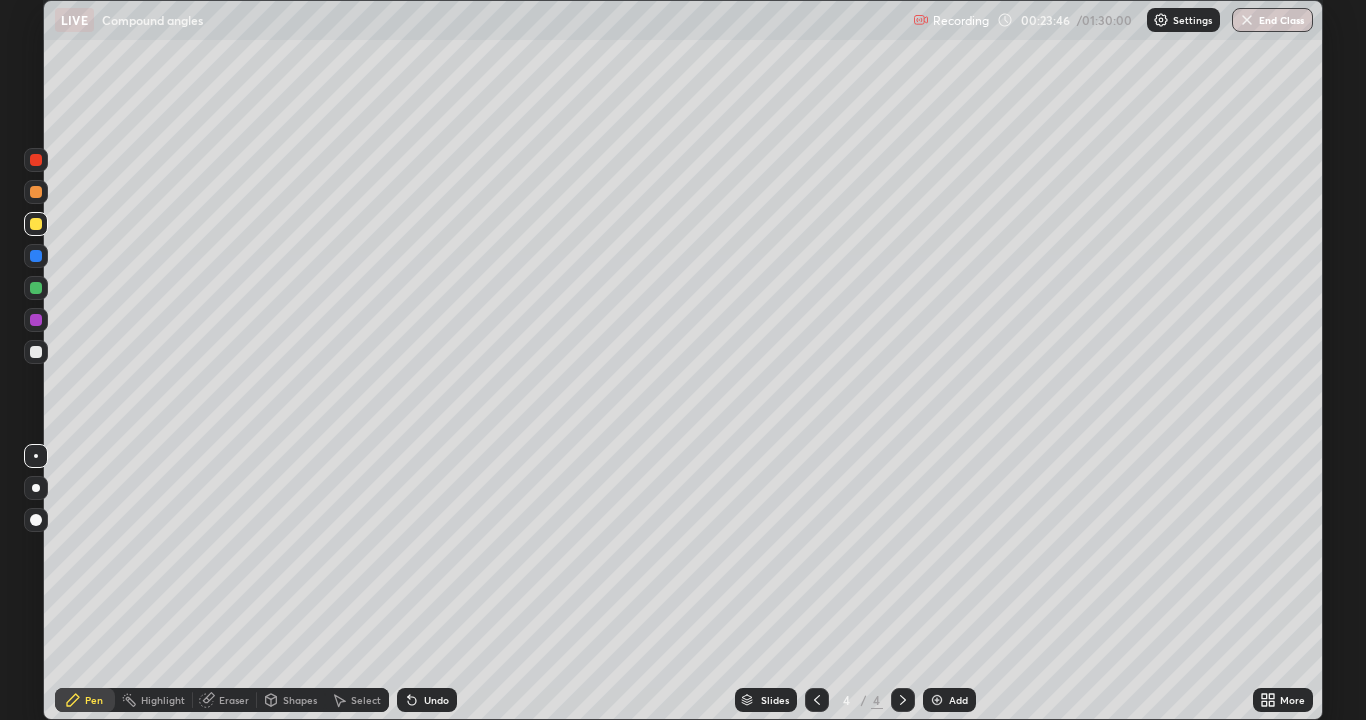 click at bounding box center [937, 700] 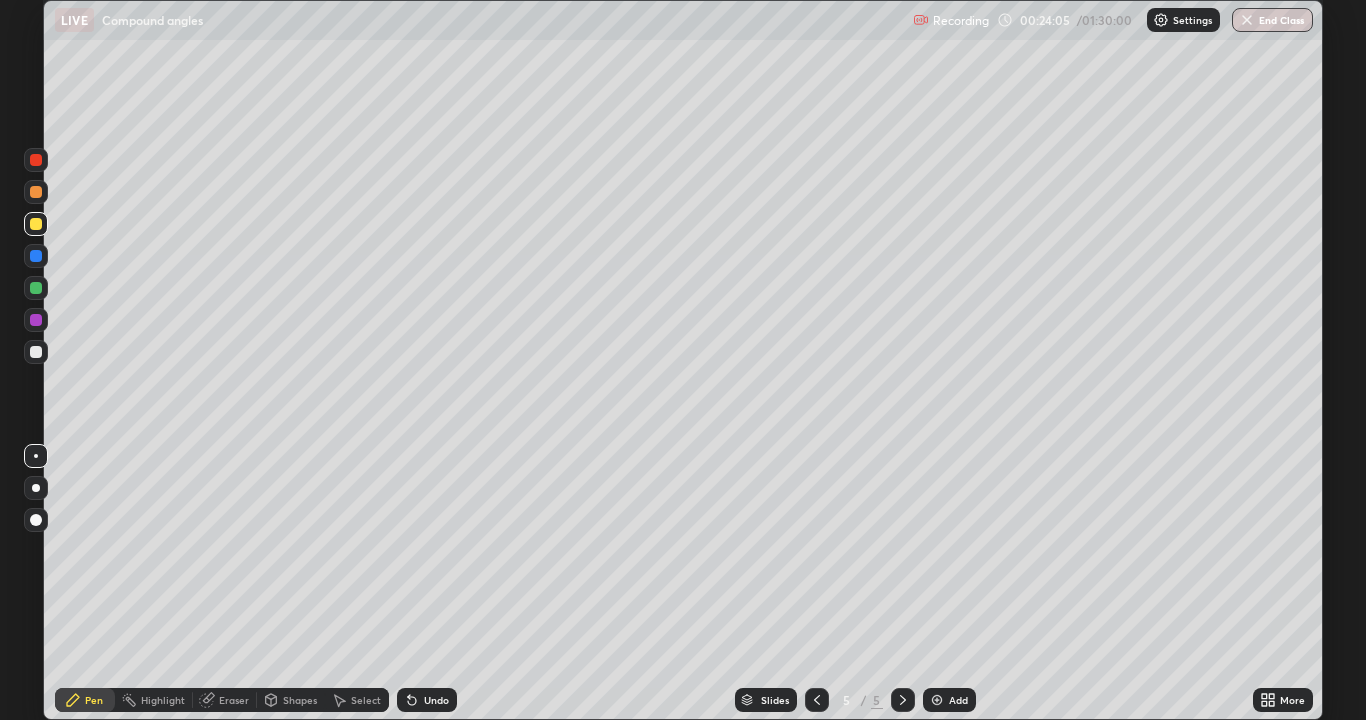 click 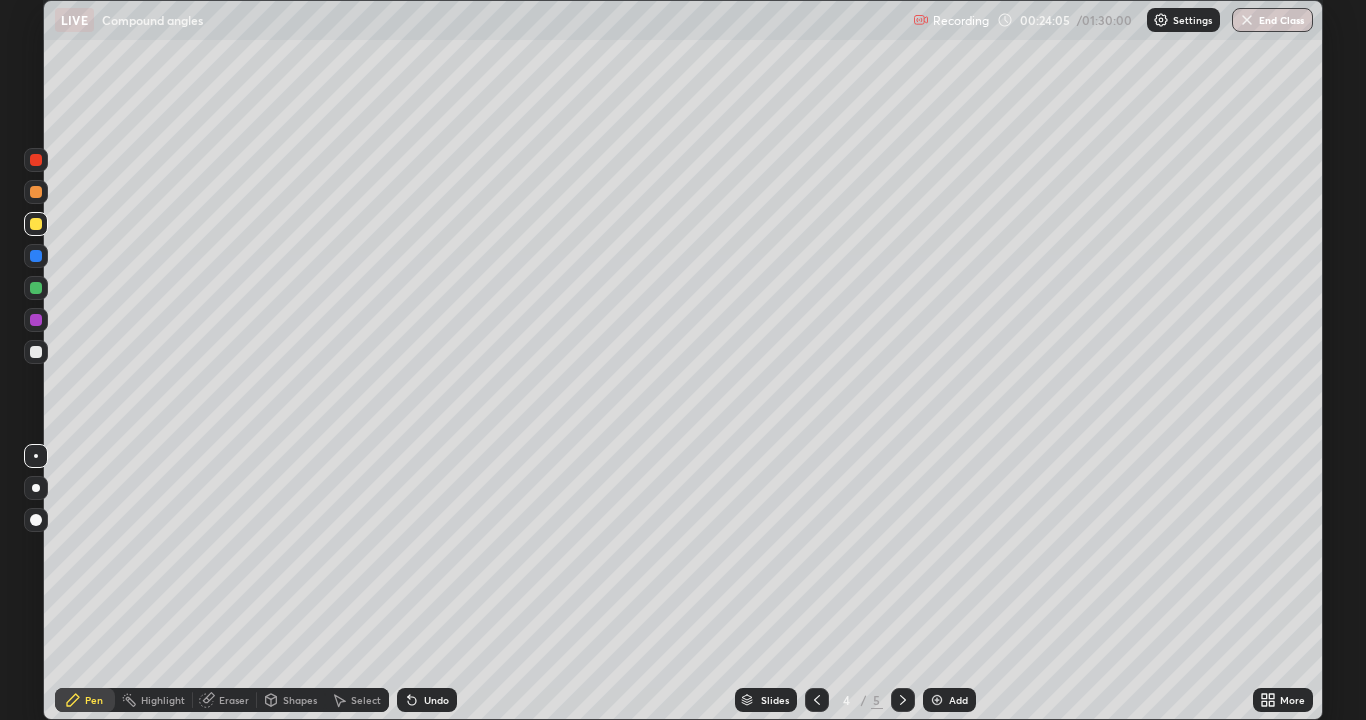 click 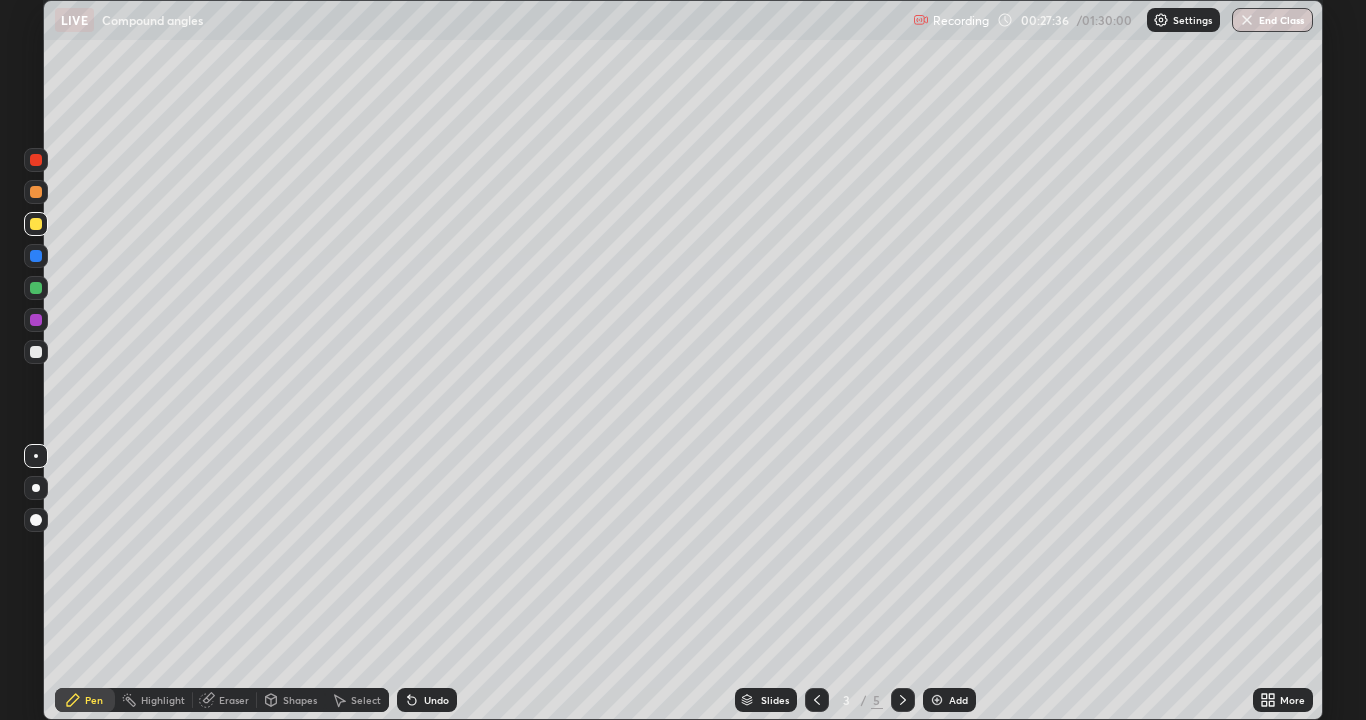 click at bounding box center [903, 700] 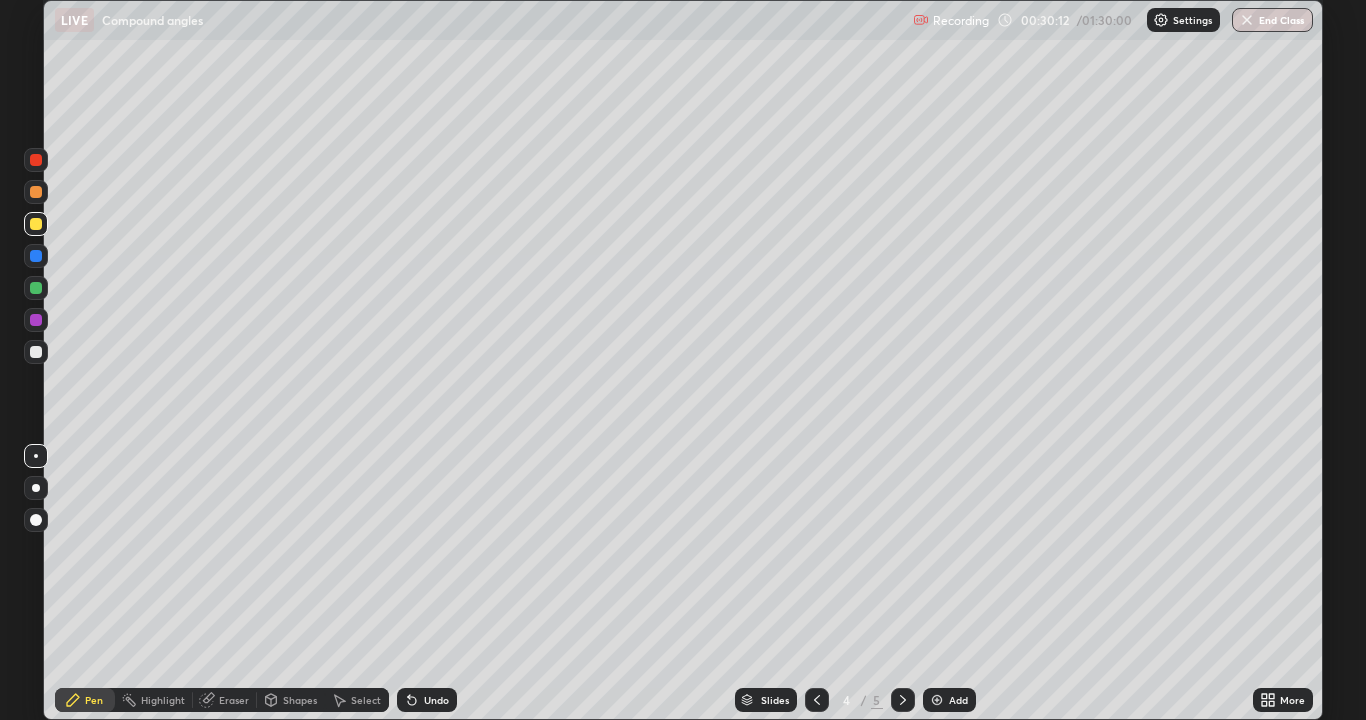 click 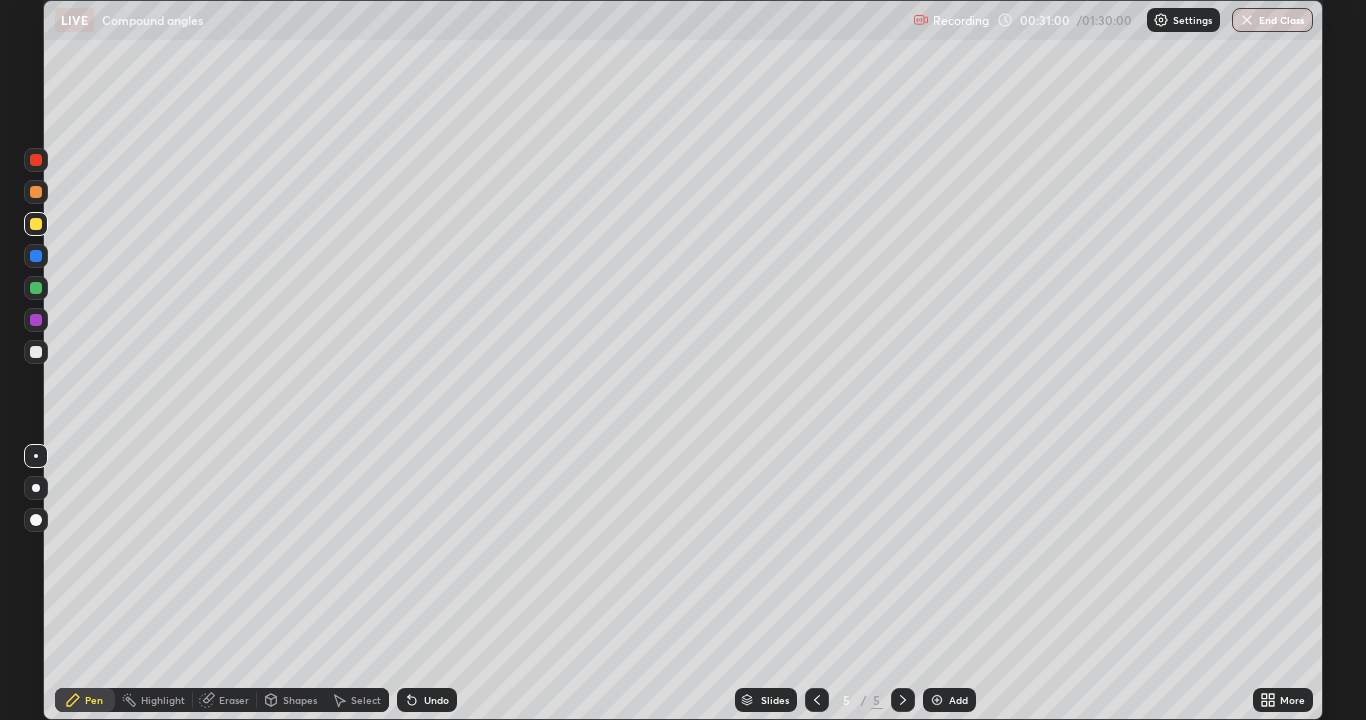 click at bounding box center (36, 160) 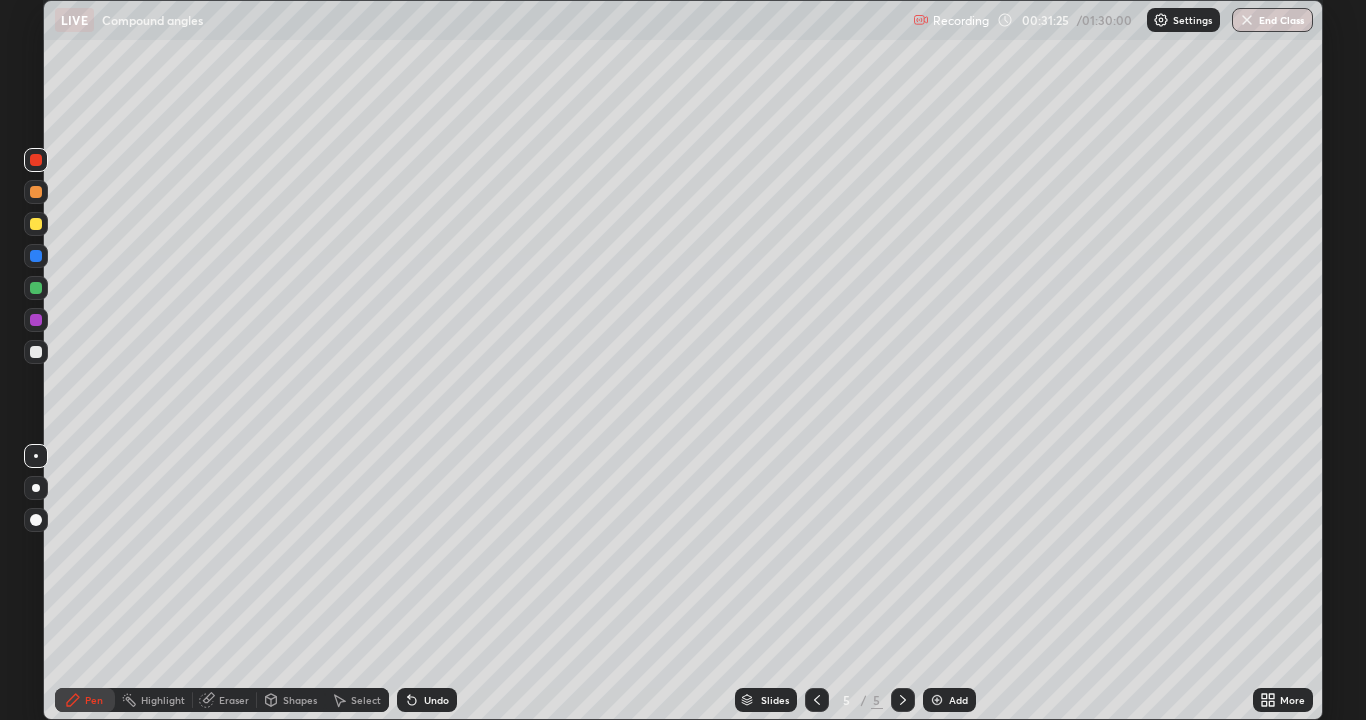 click on "Add" at bounding box center [949, 700] 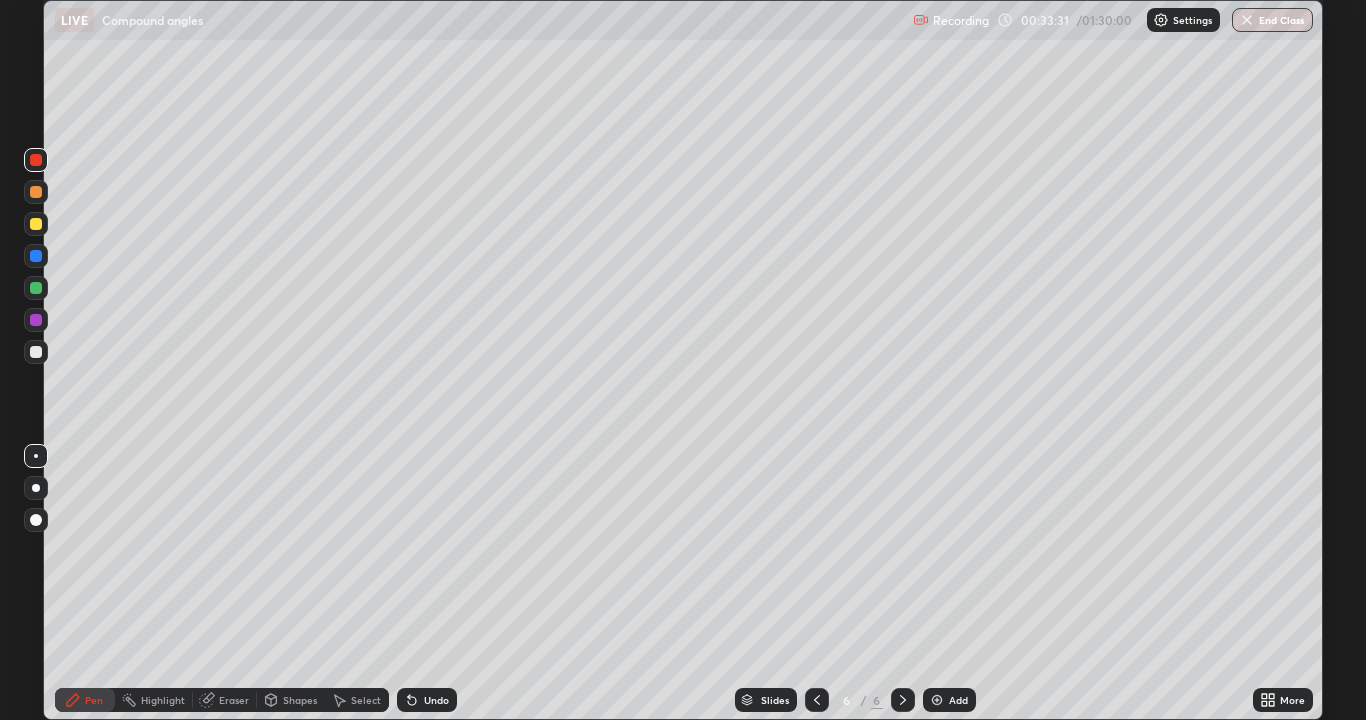 click at bounding box center [36, 192] 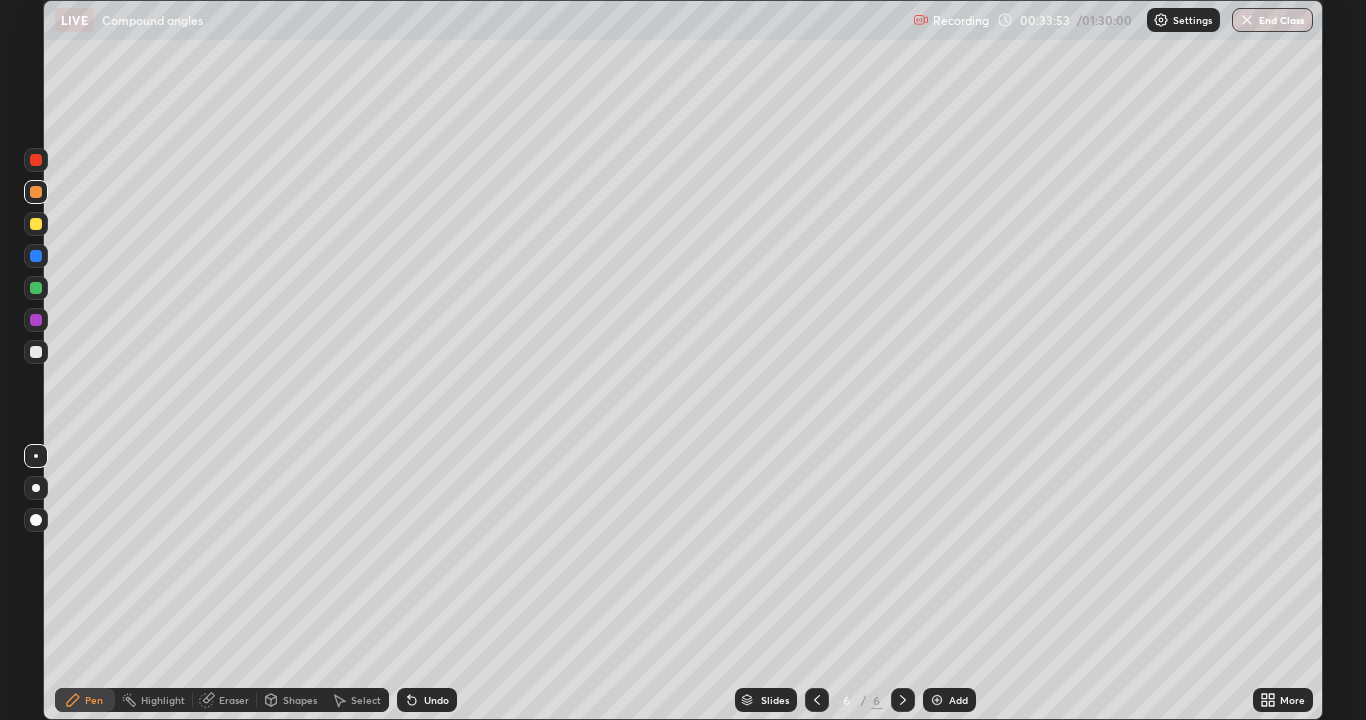 click at bounding box center (36, 256) 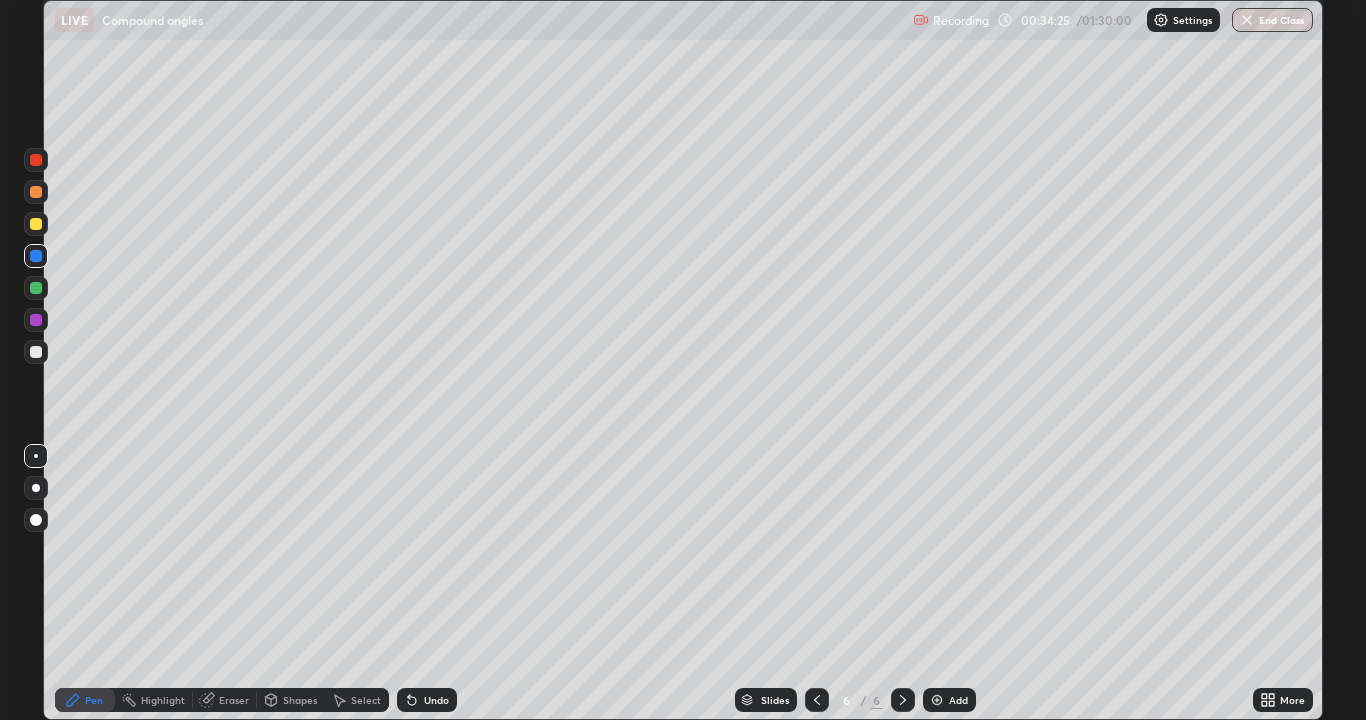 click at bounding box center [36, 320] 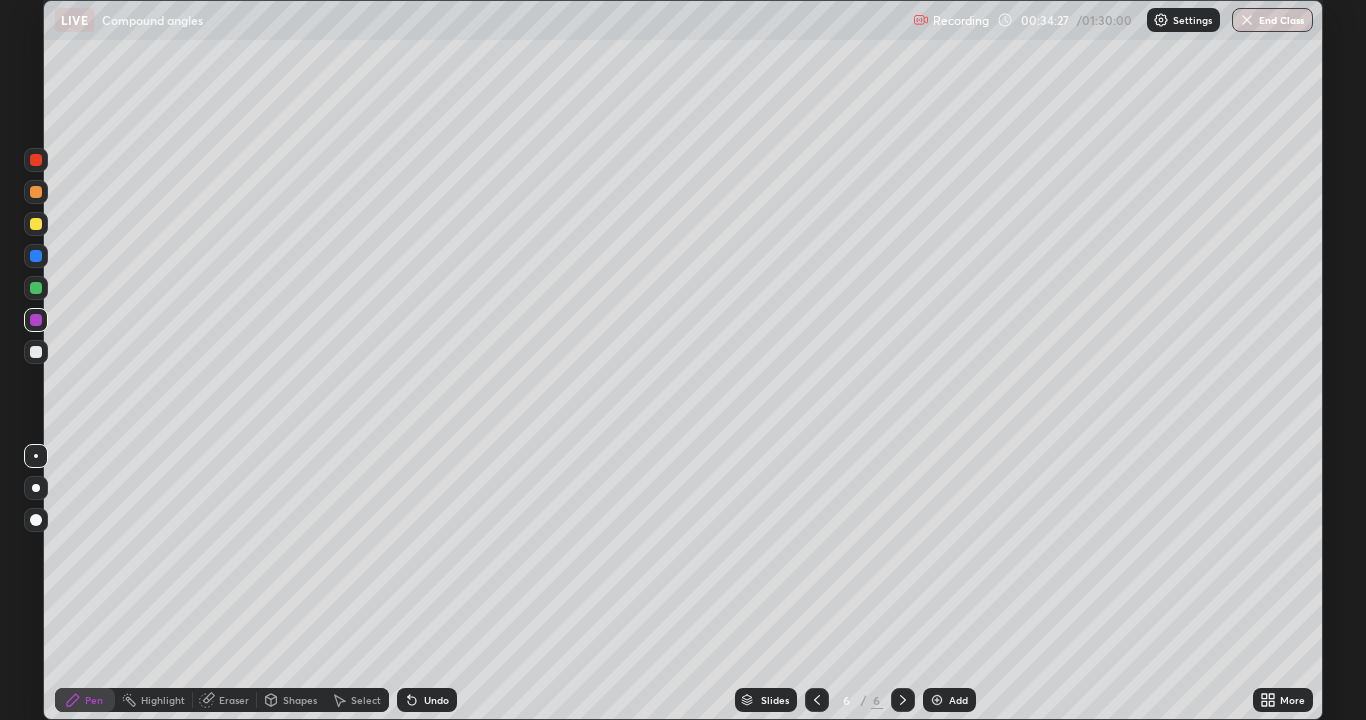 click on "Erase all" at bounding box center [36, 360] 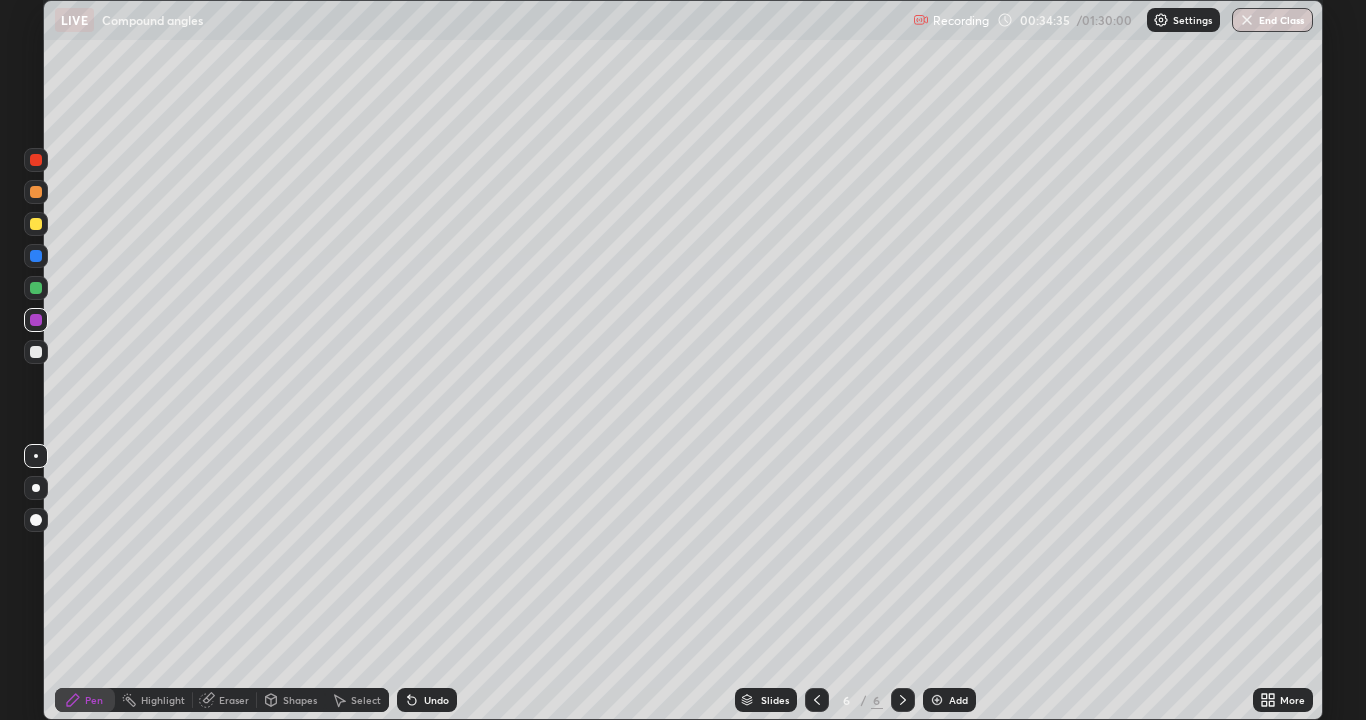 click at bounding box center [36, 352] 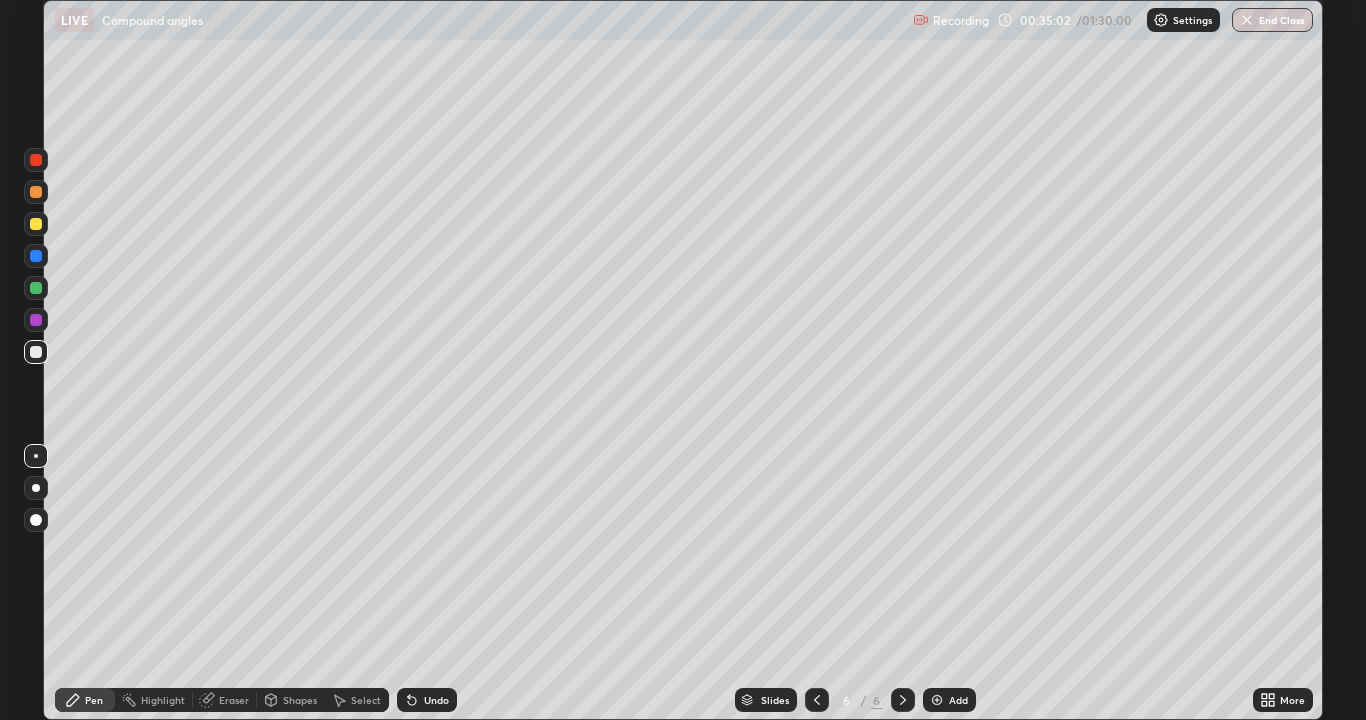 click at bounding box center (36, 224) 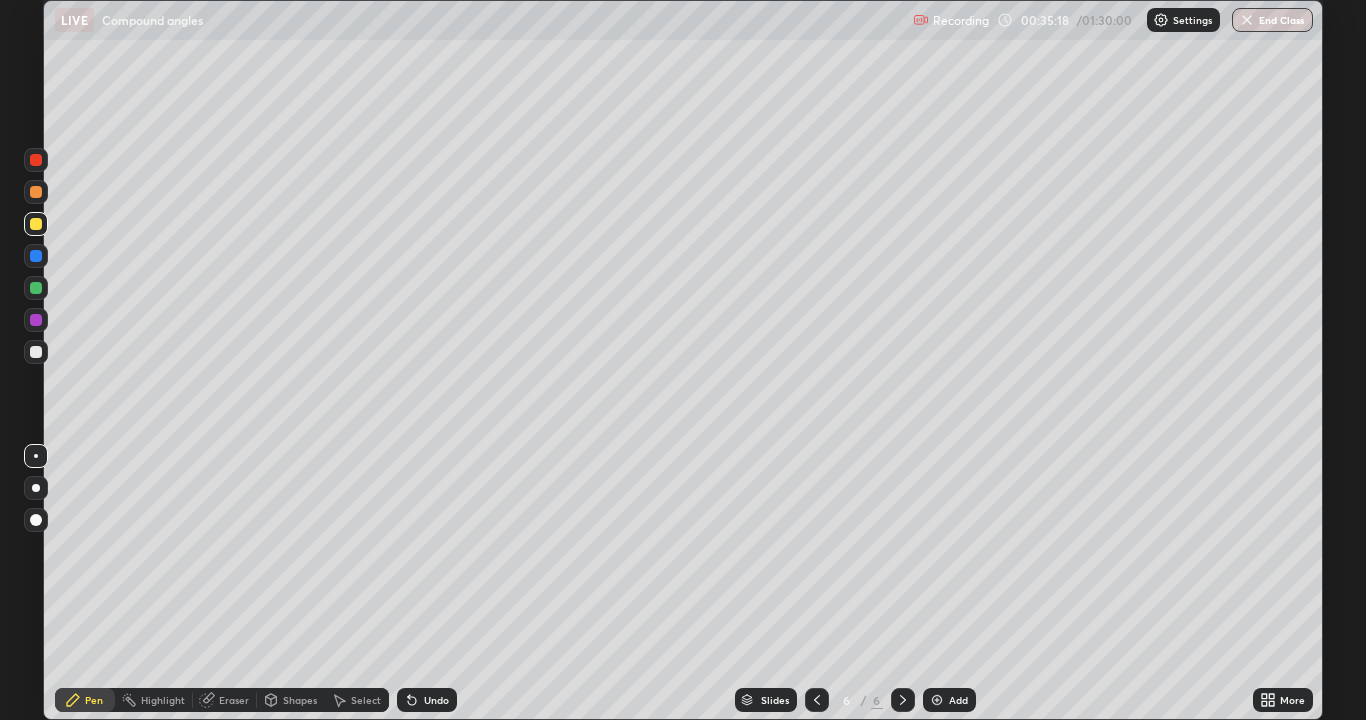 click at bounding box center [36, 192] 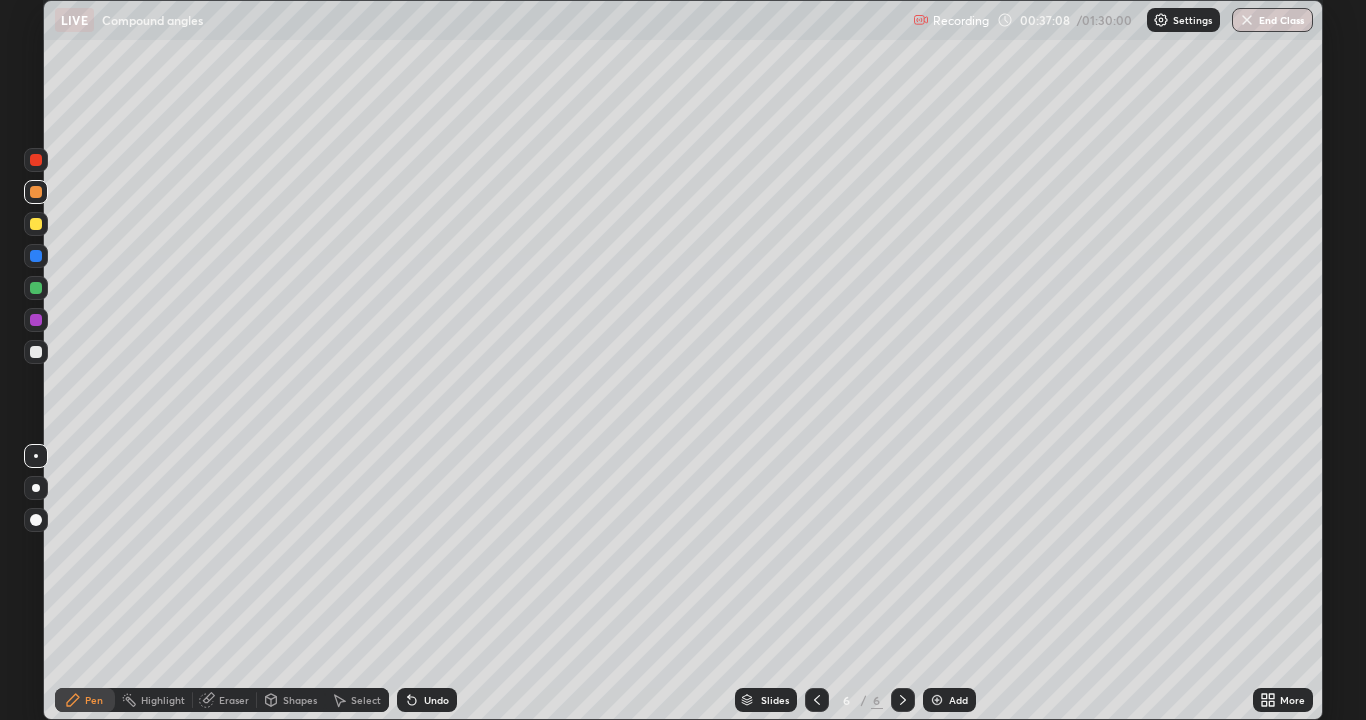 click on "Slides 6 / 6 Add" at bounding box center [855, 700] 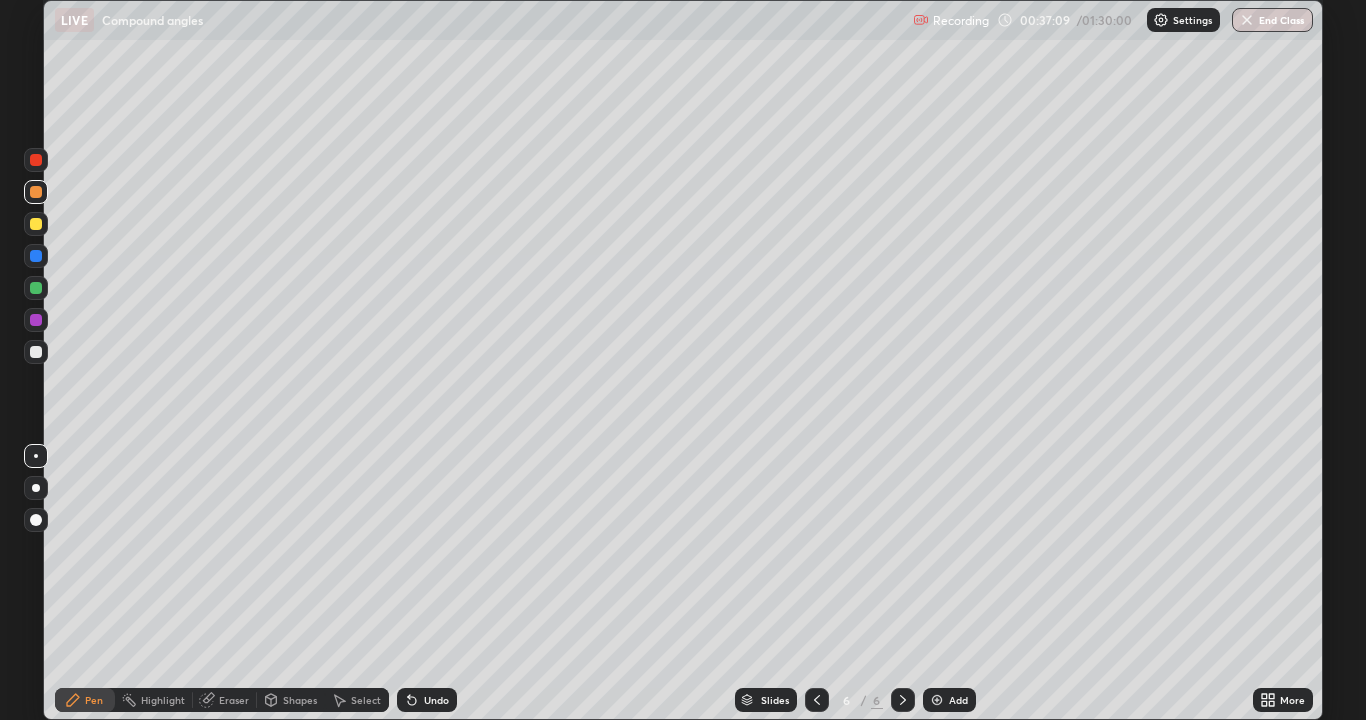 click on "Slides 6 / 6 Add" at bounding box center (855, 700) 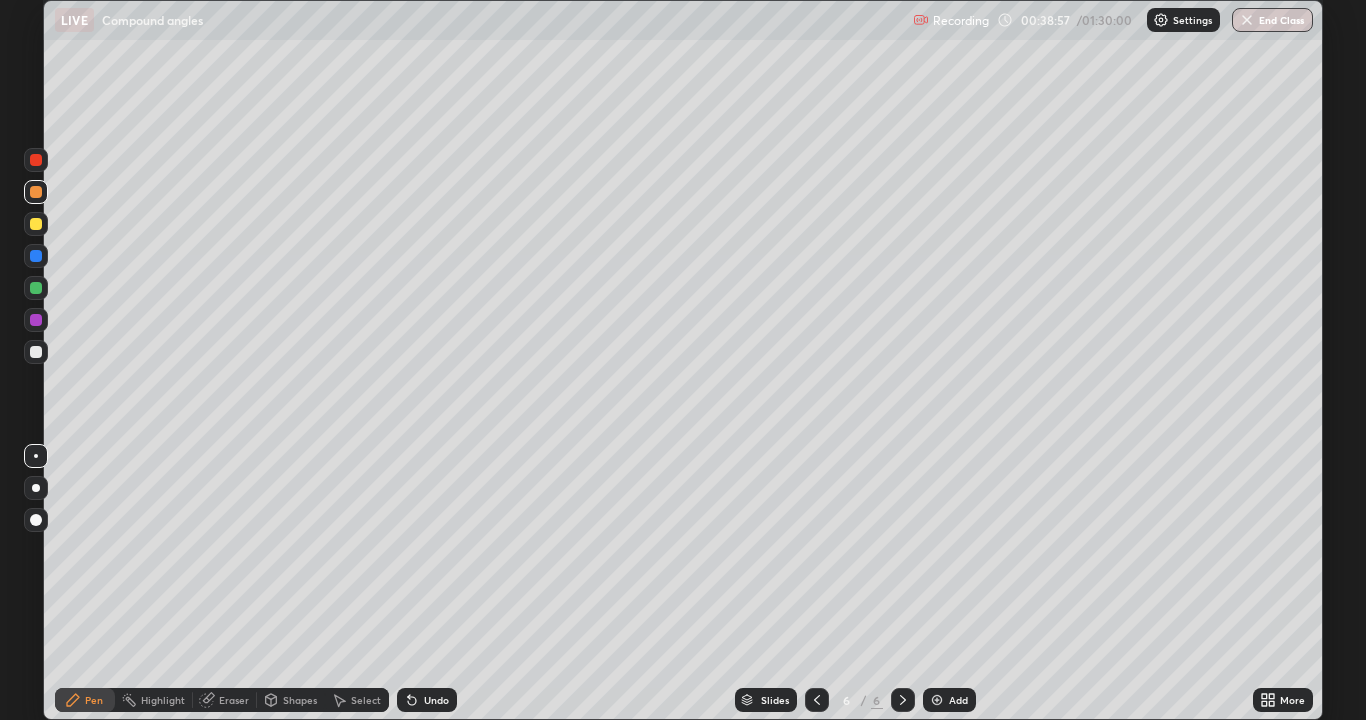 click at bounding box center (36, 224) 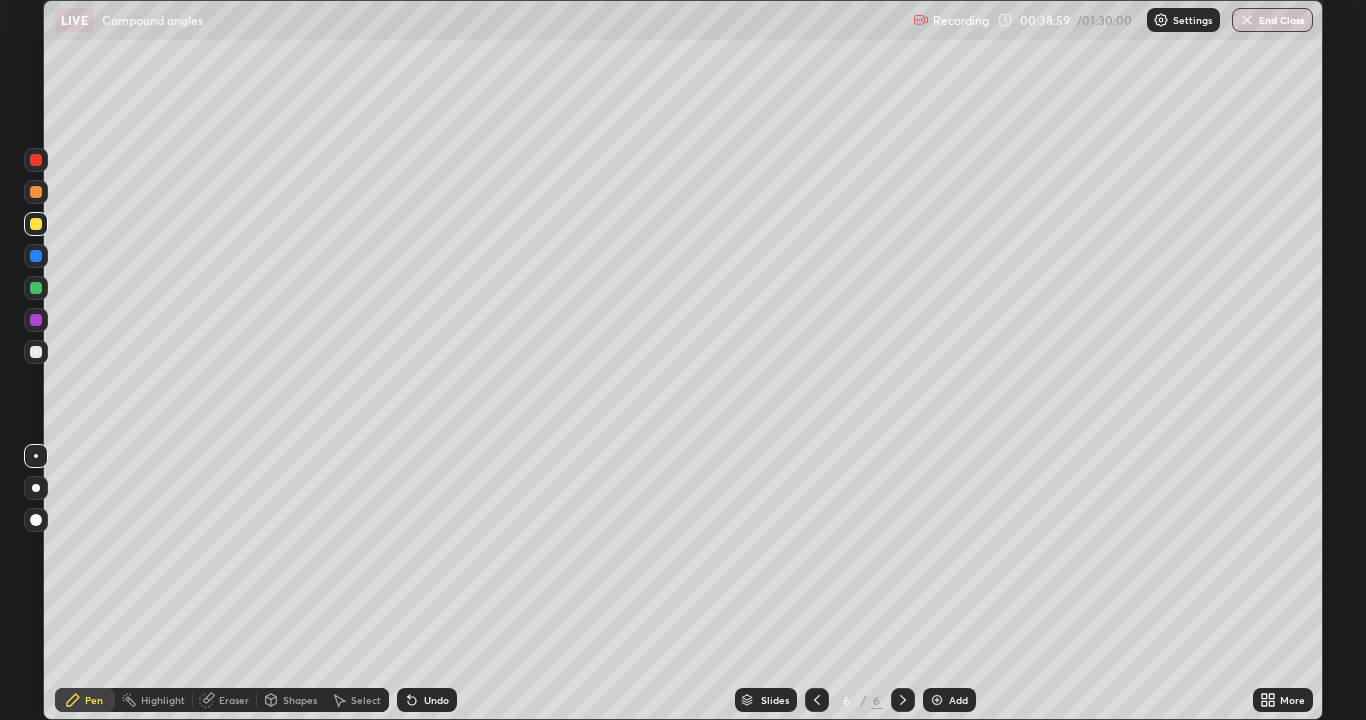 click at bounding box center (36, 288) 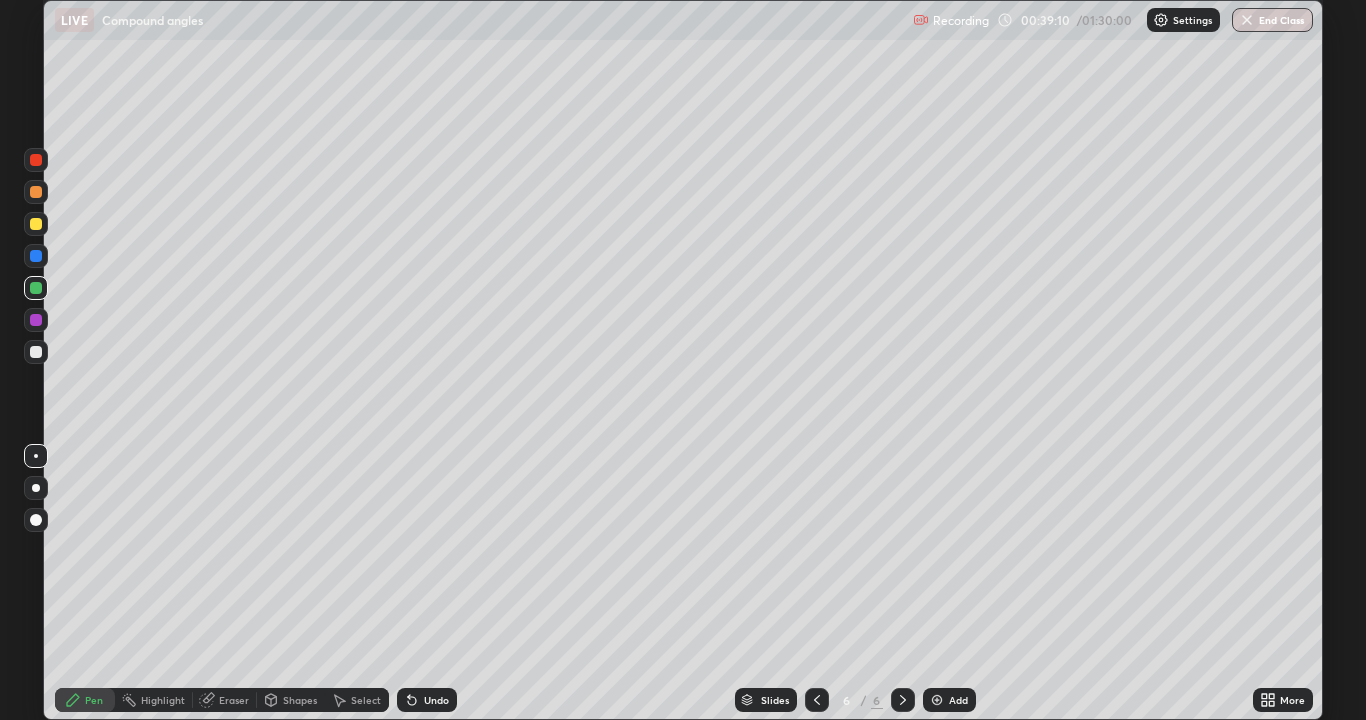 click at bounding box center [937, 700] 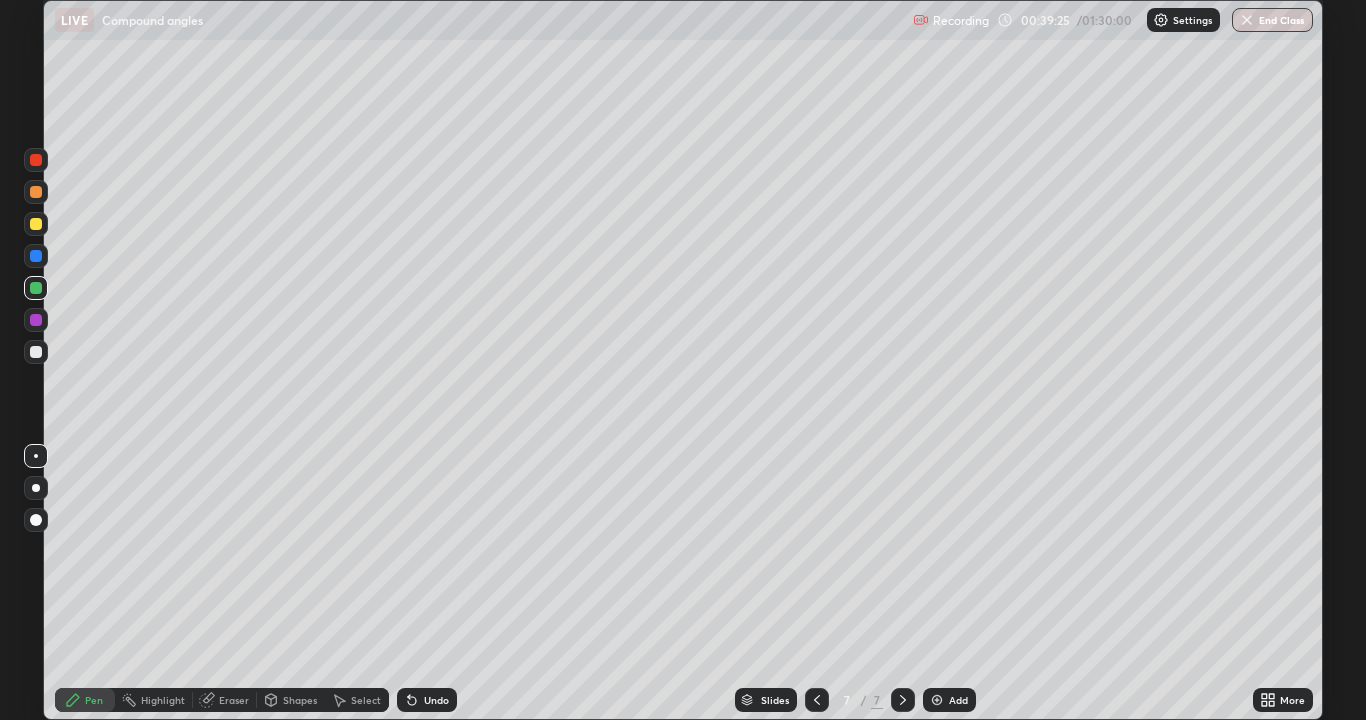 click at bounding box center (36, 256) 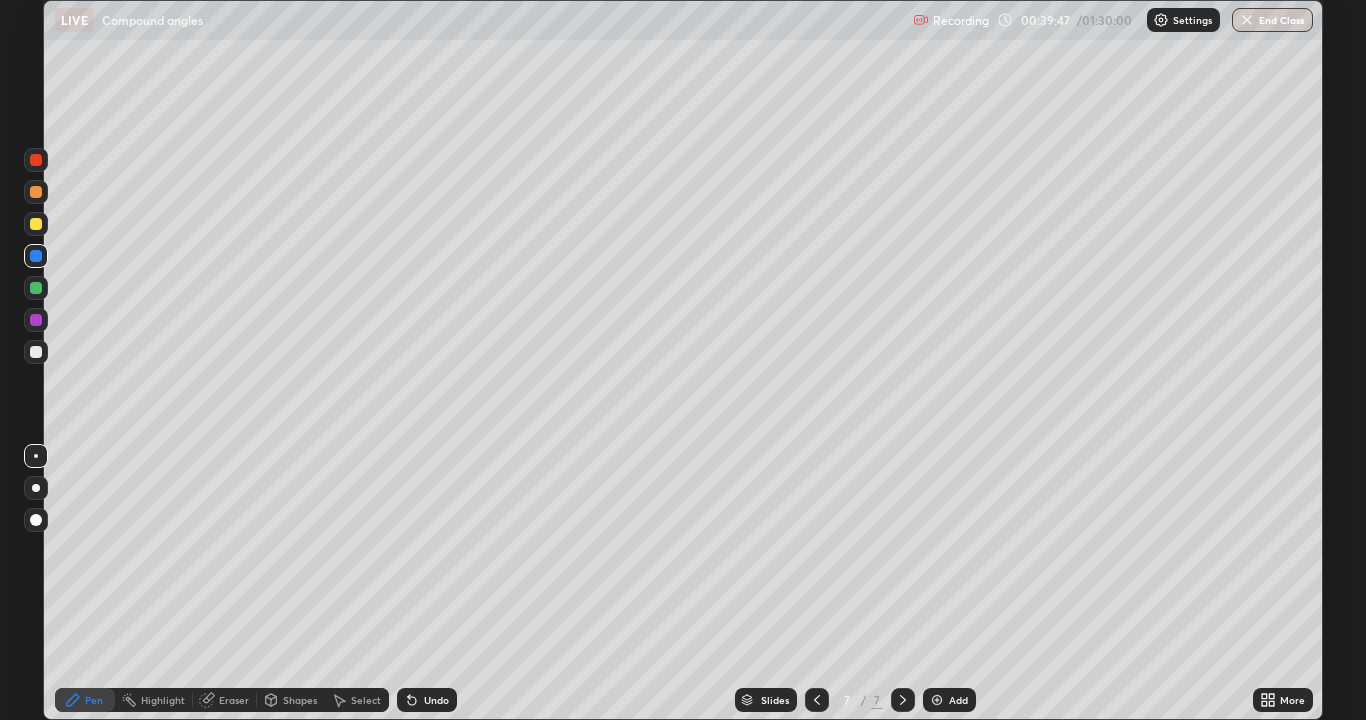 click at bounding box center (36, 288) 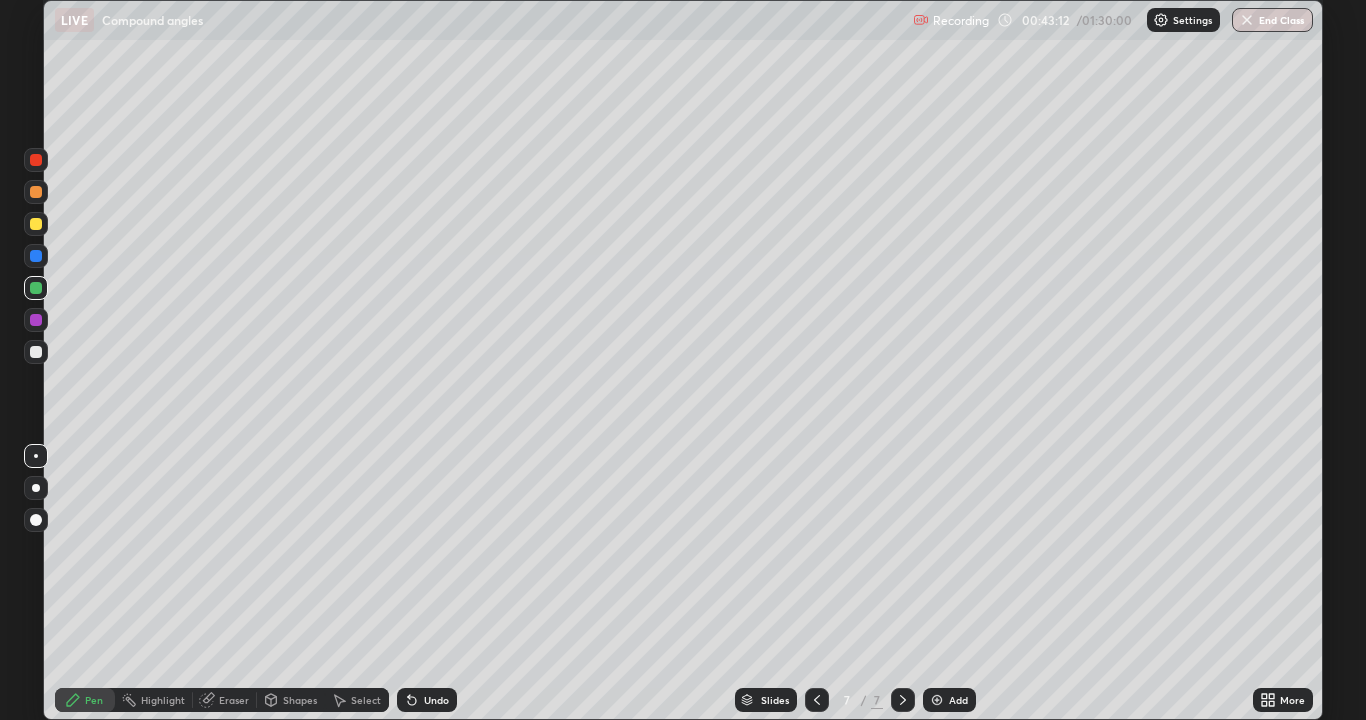 click at bounding box center [36, 160] 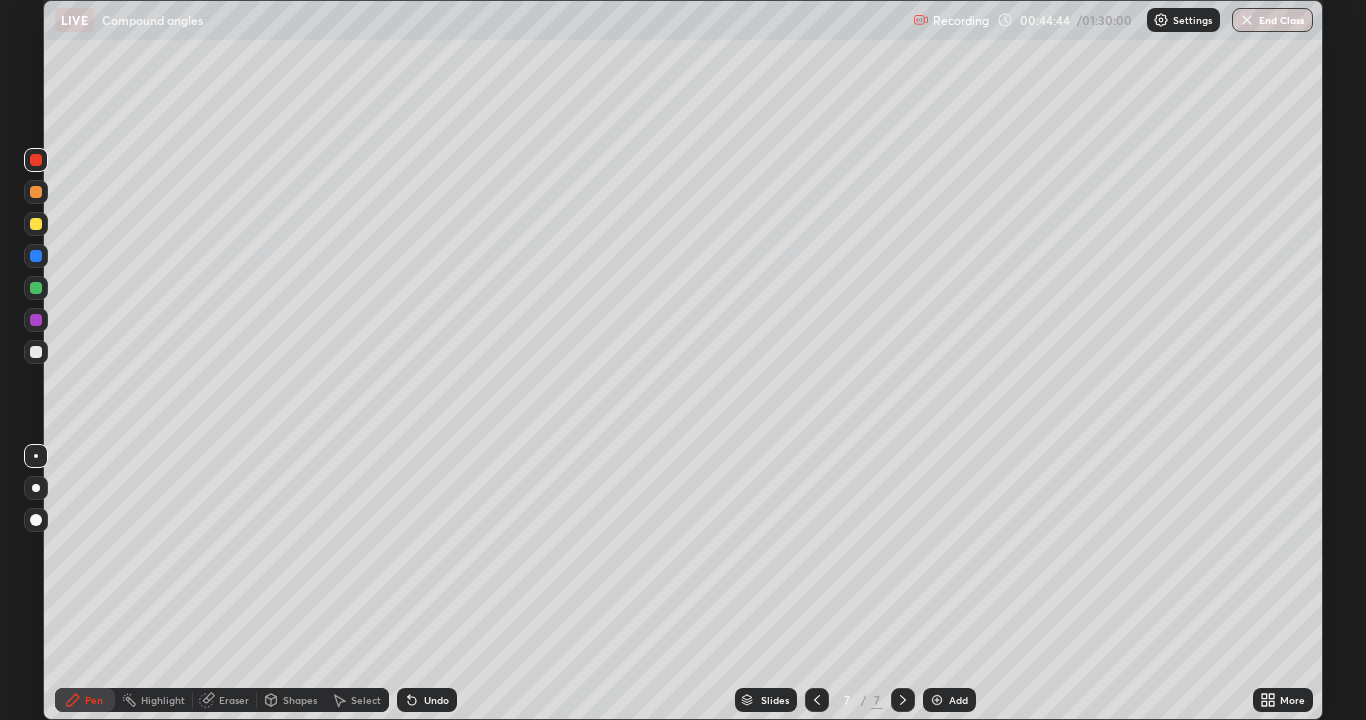 click 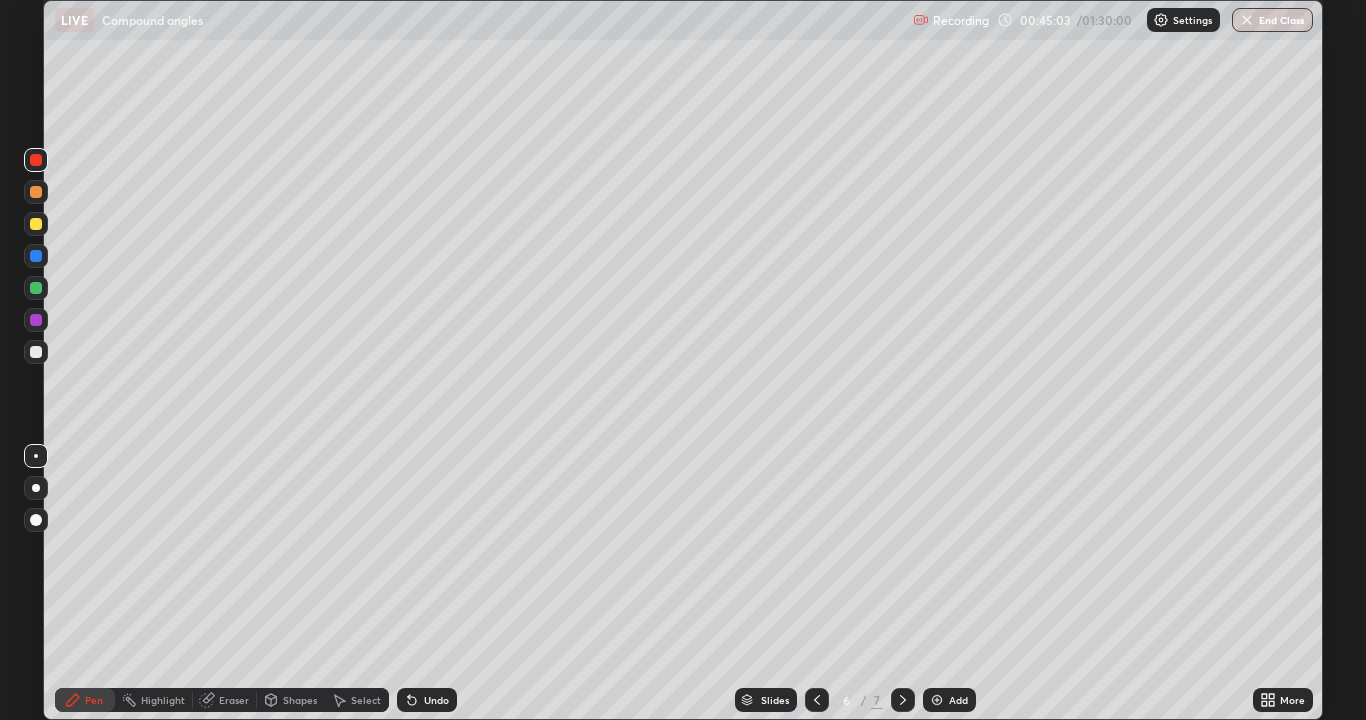 click 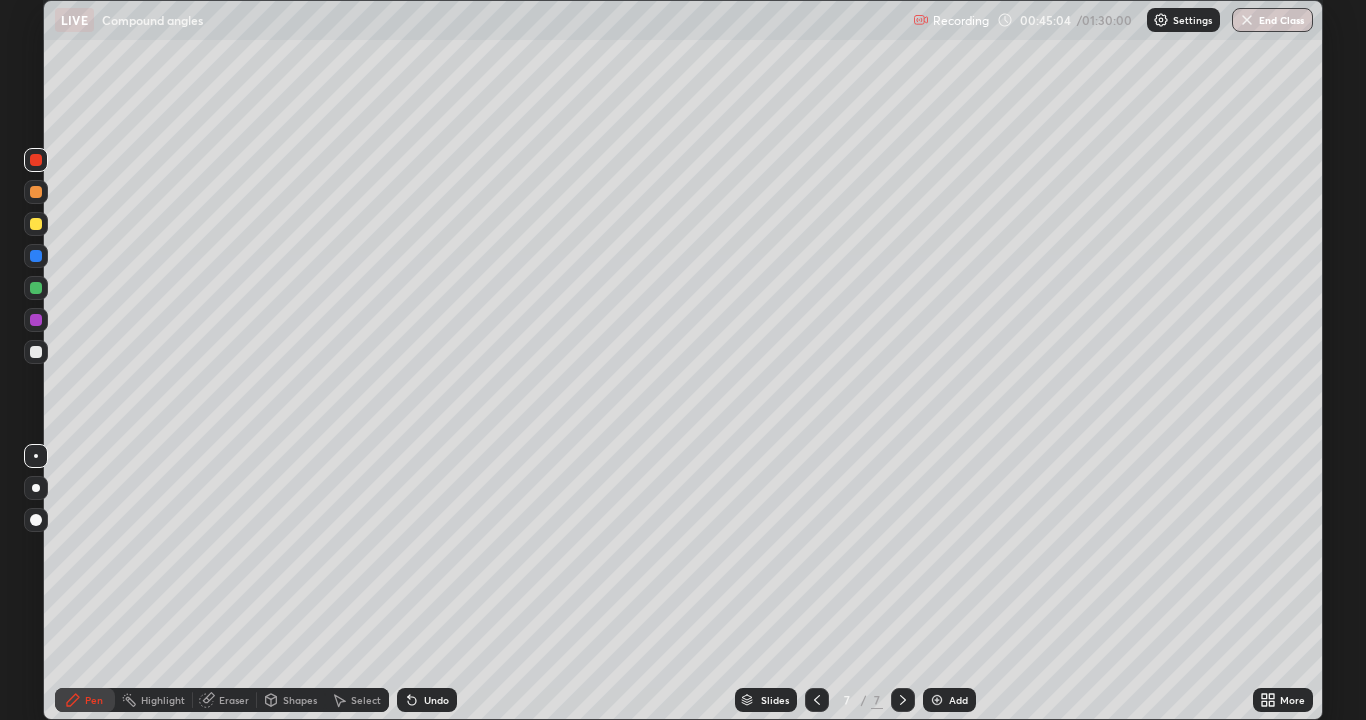 click 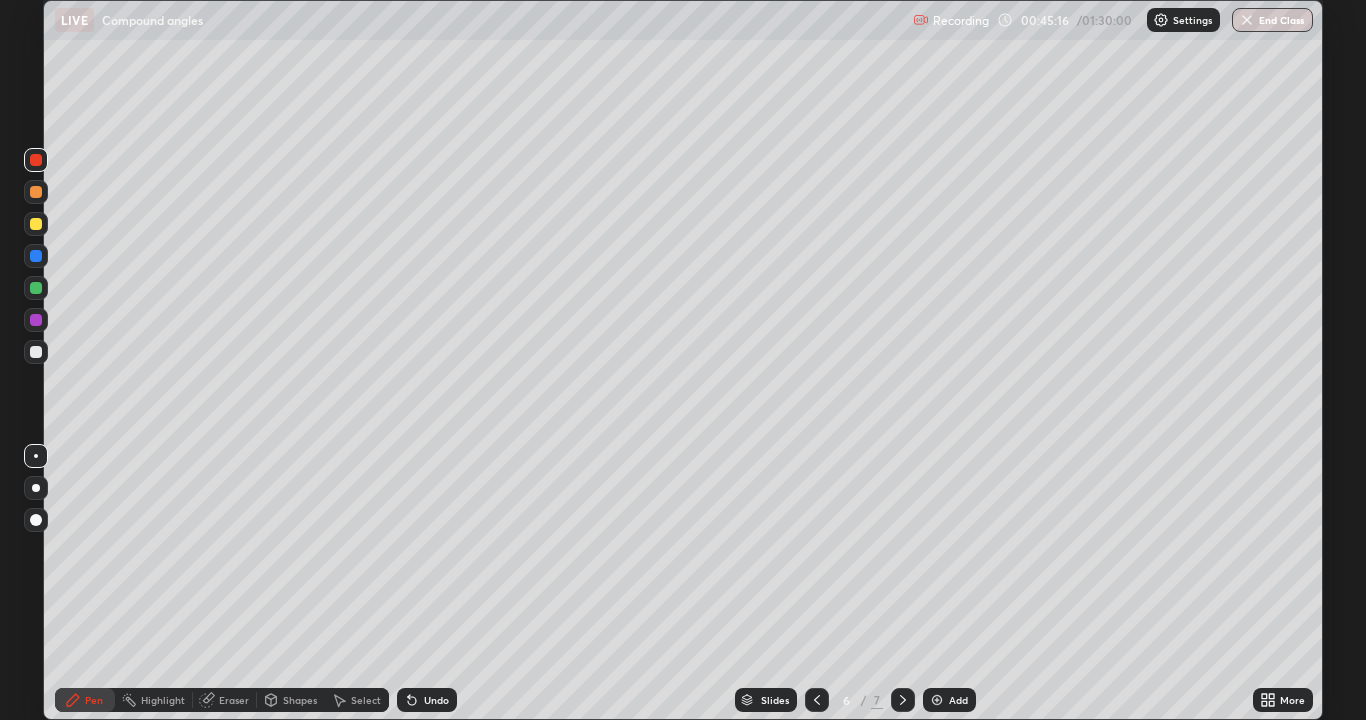 click 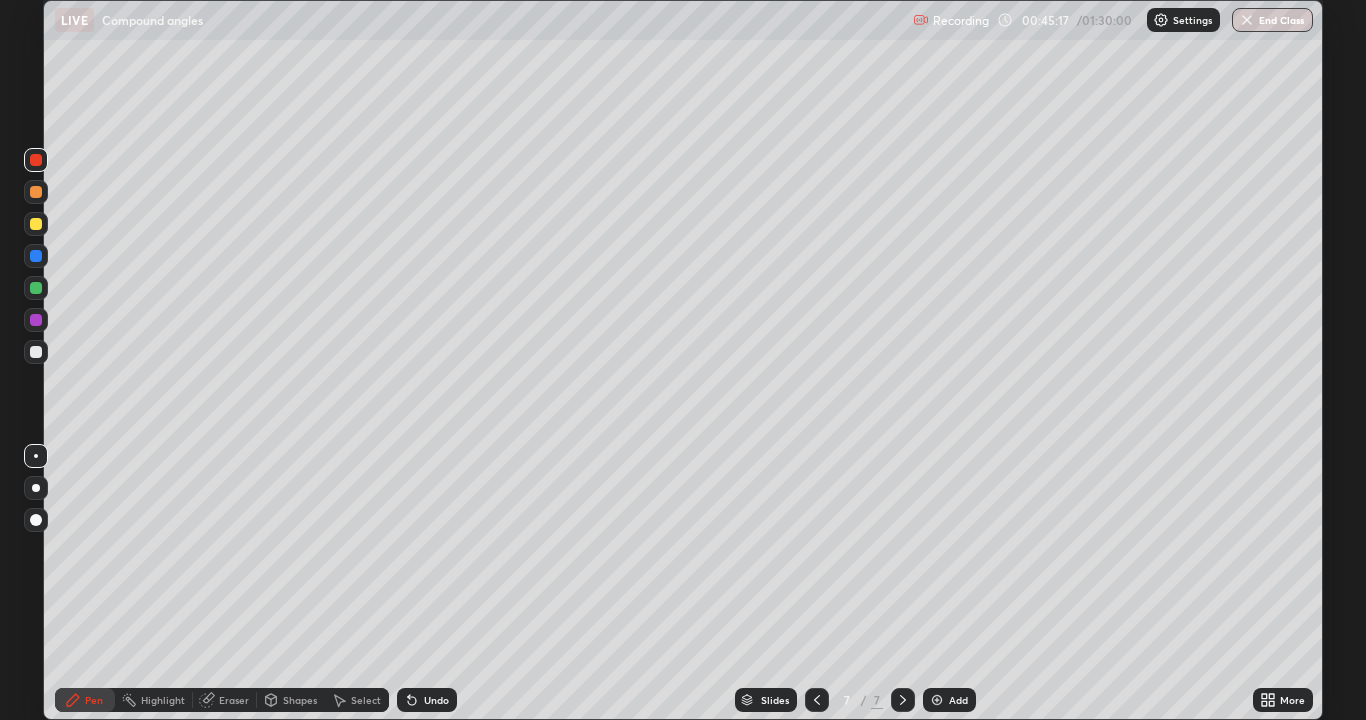 click 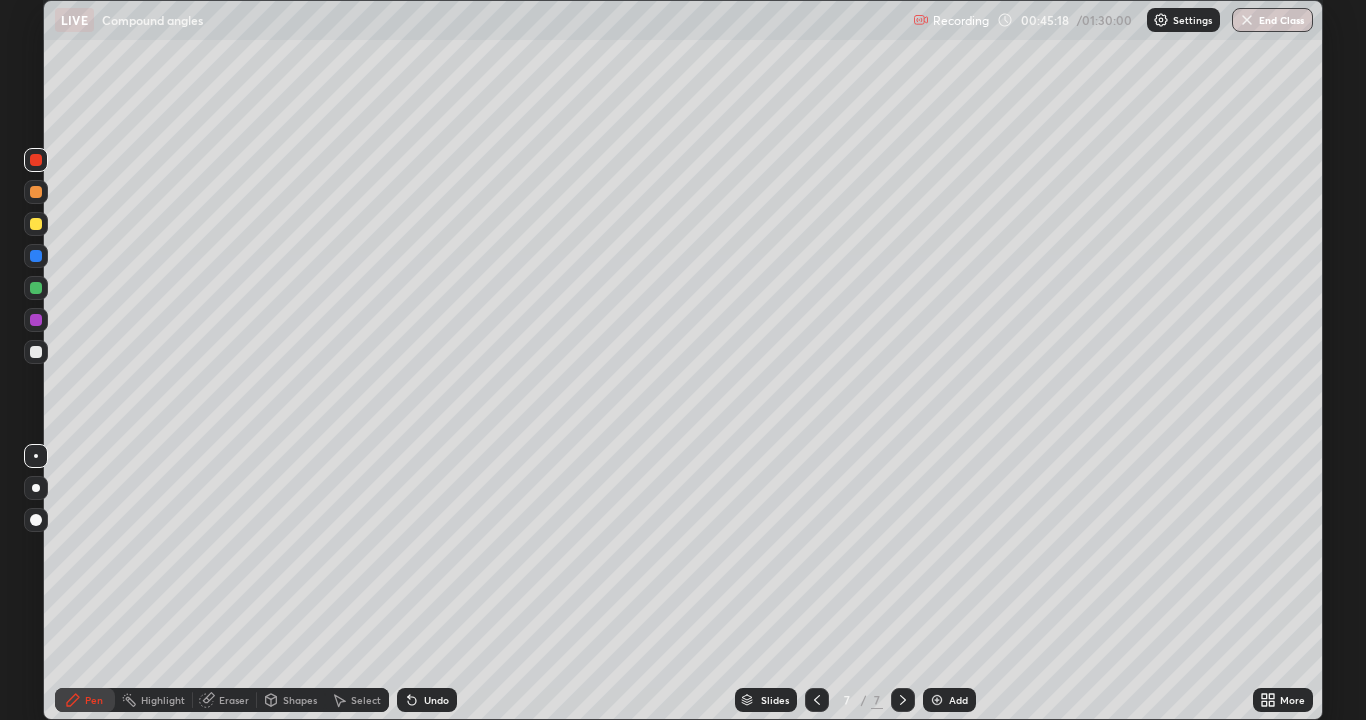 click at bounding box center [937, 700] 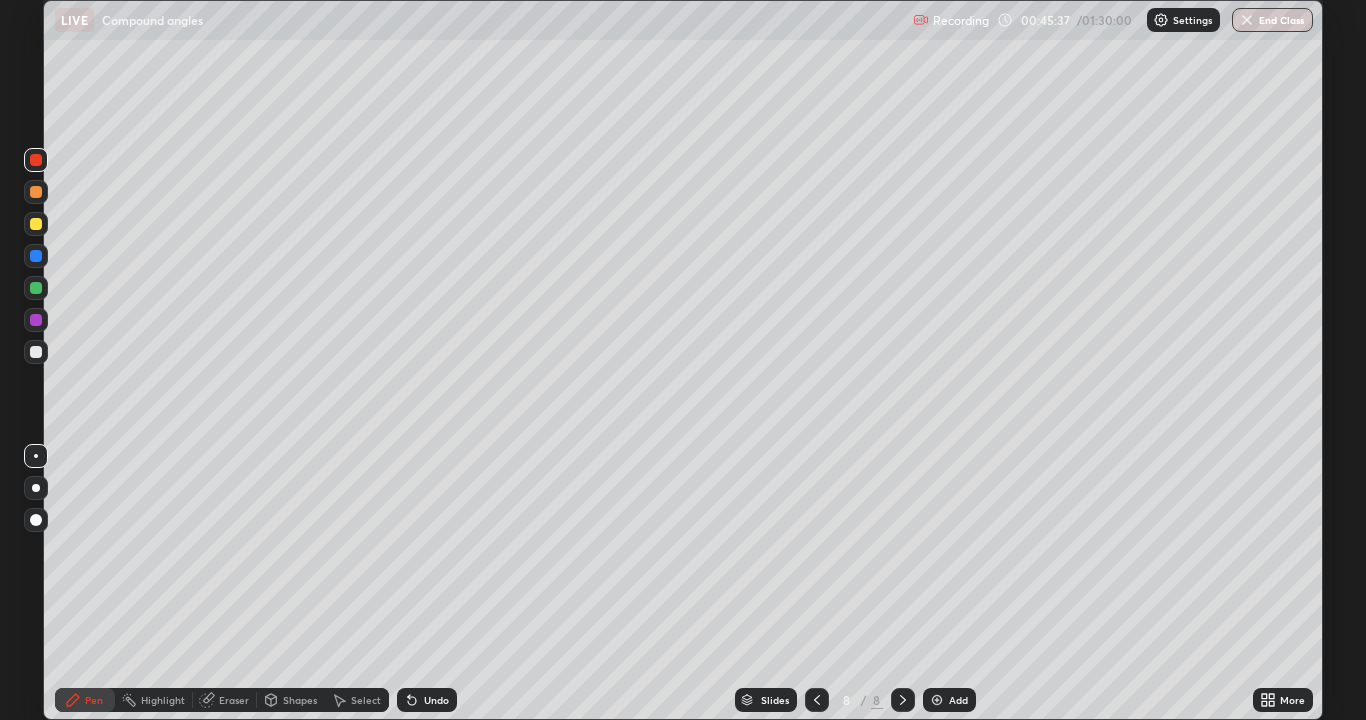 click at bounding box center (36, 256) 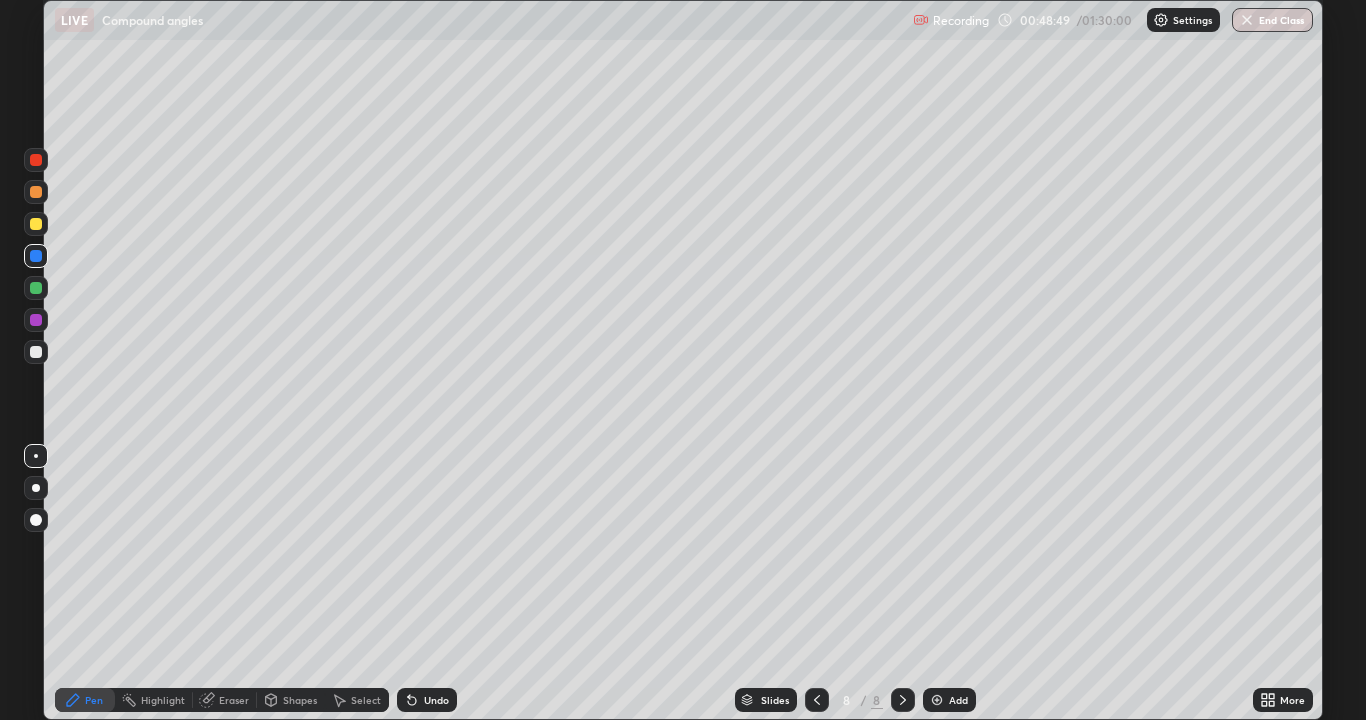 click at bounding box center (817, 700) 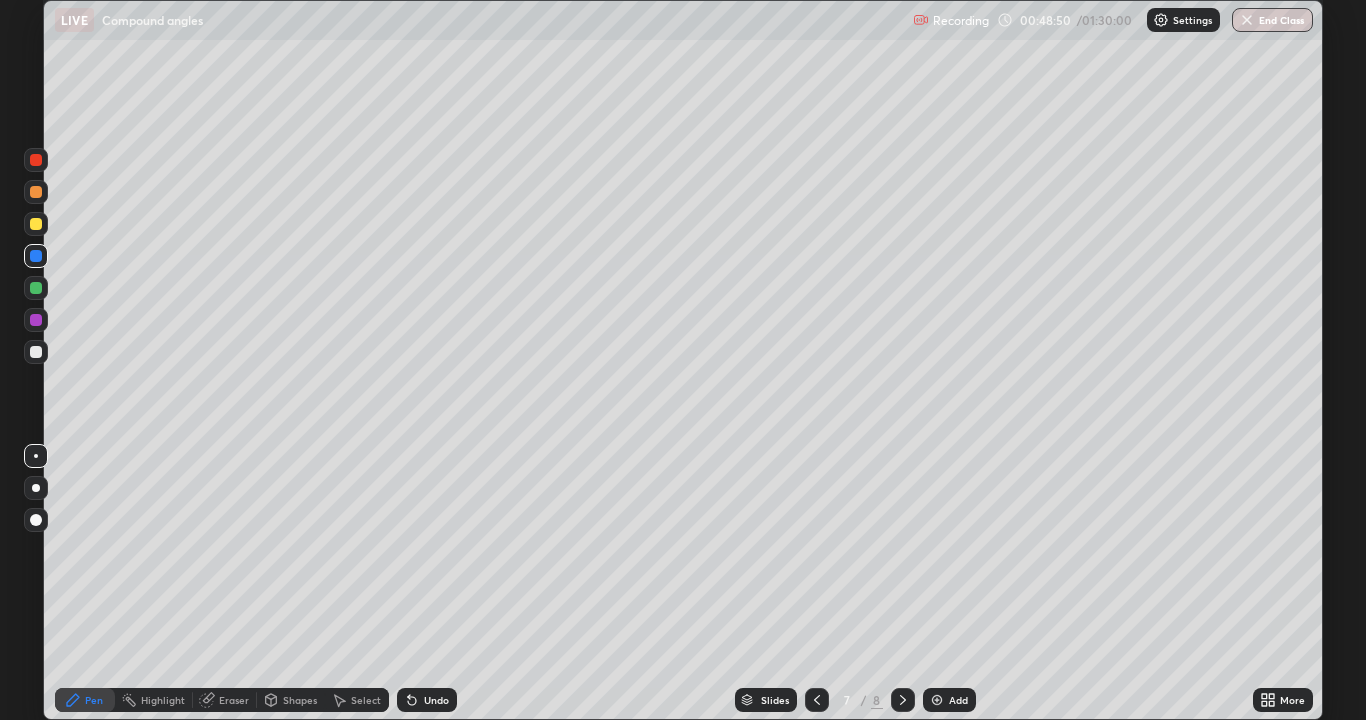 click 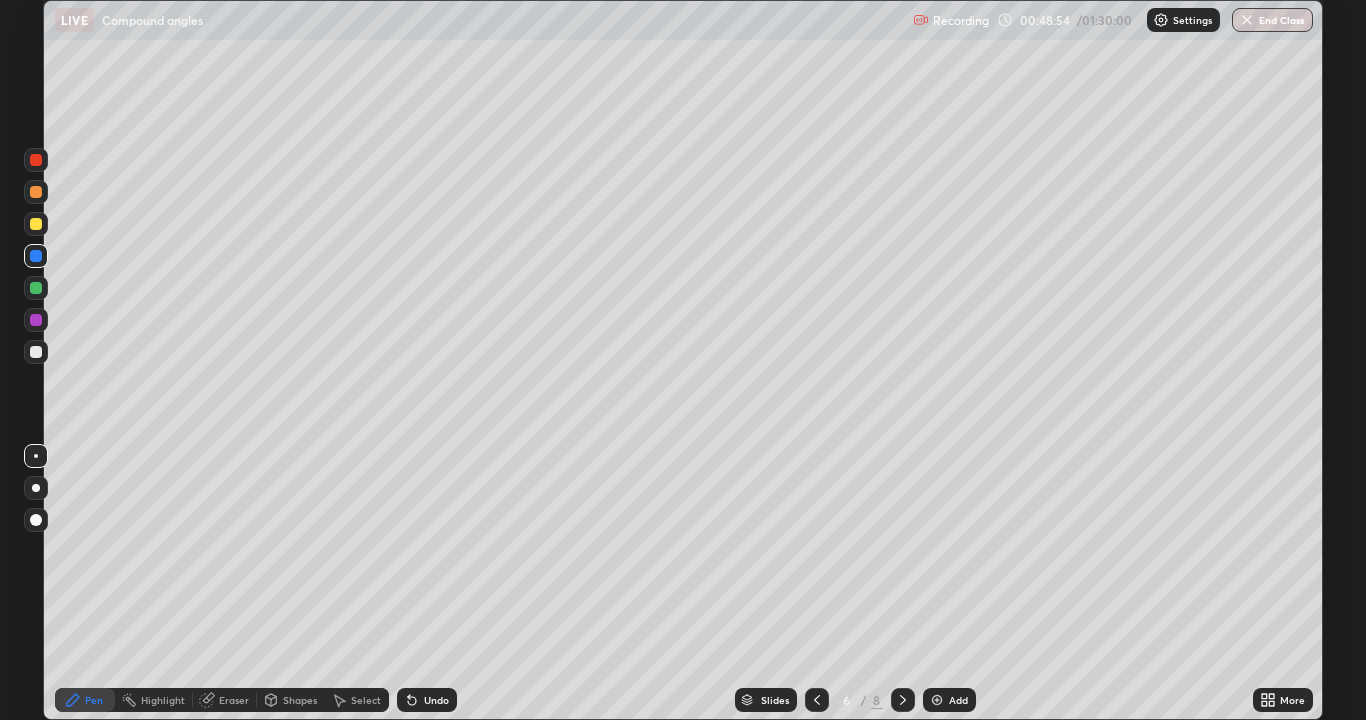 click on "Eraser" at bounding box center (234, 700) 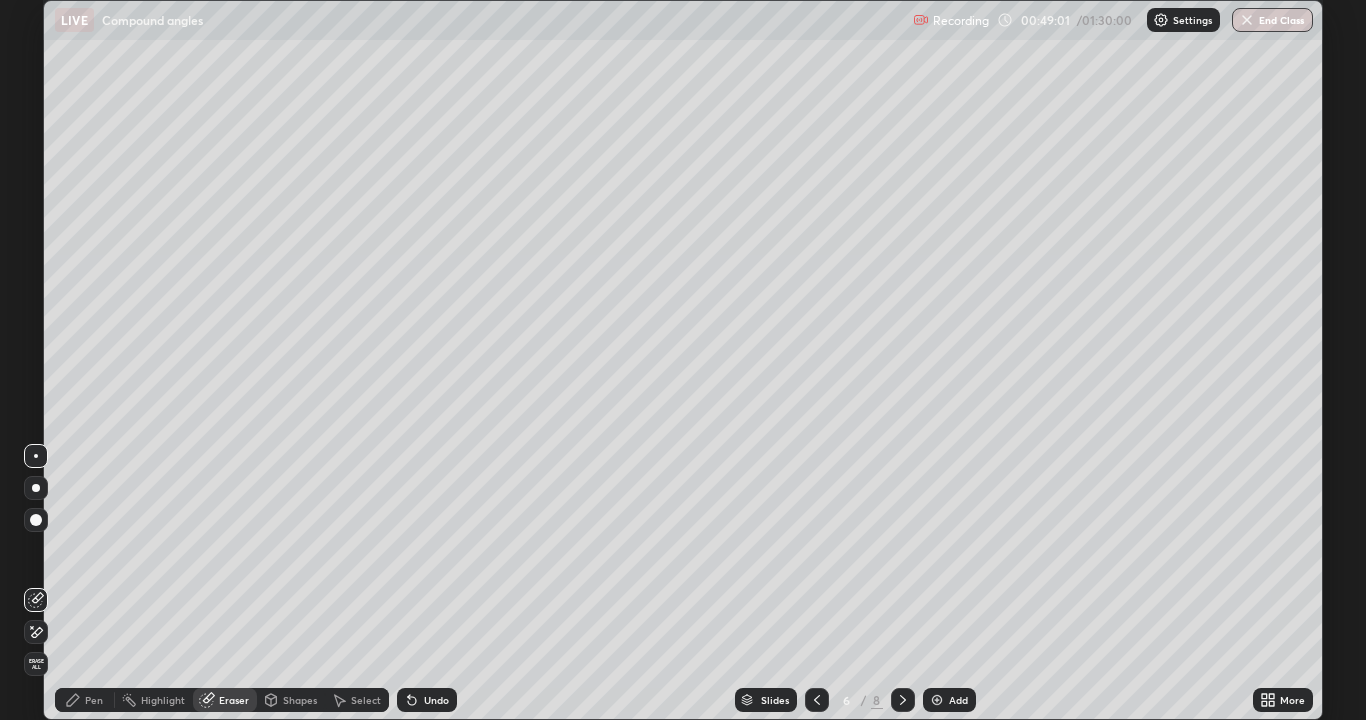click at bounding box center [36, 632] 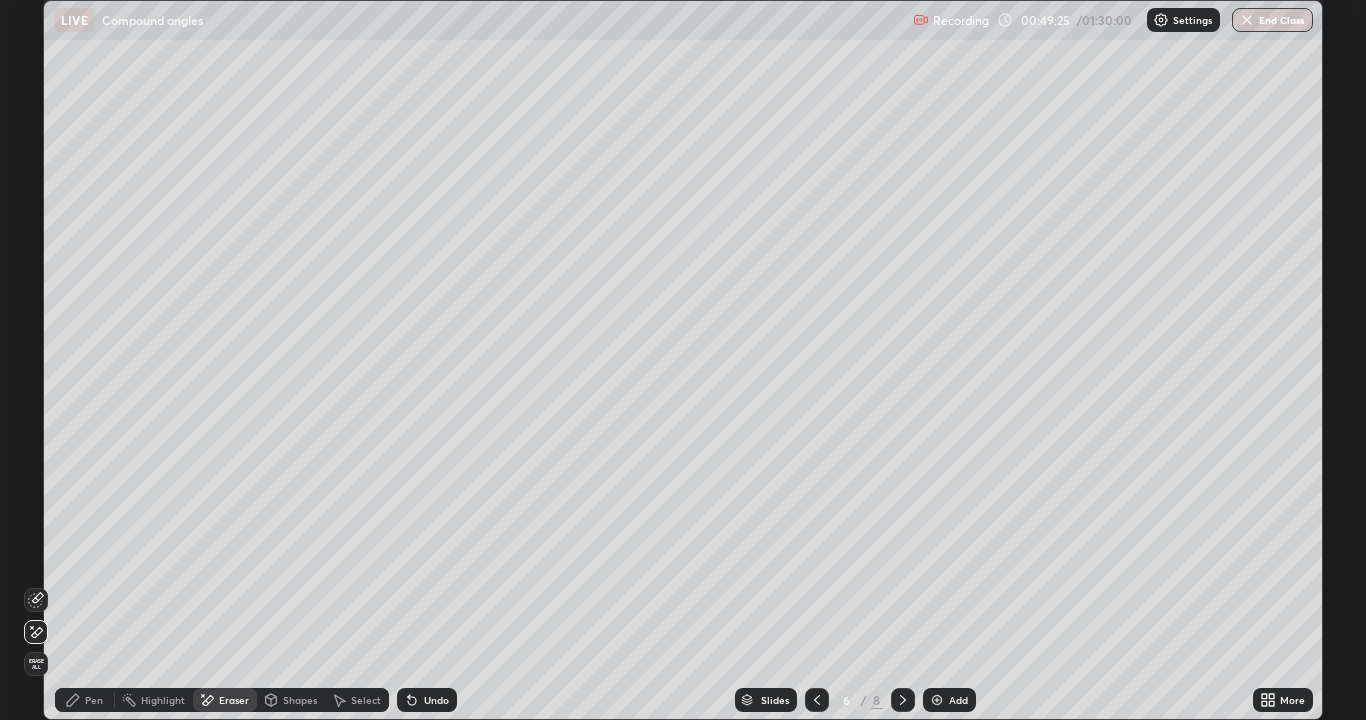 click on "Pen" at bounding box center (94, 700) 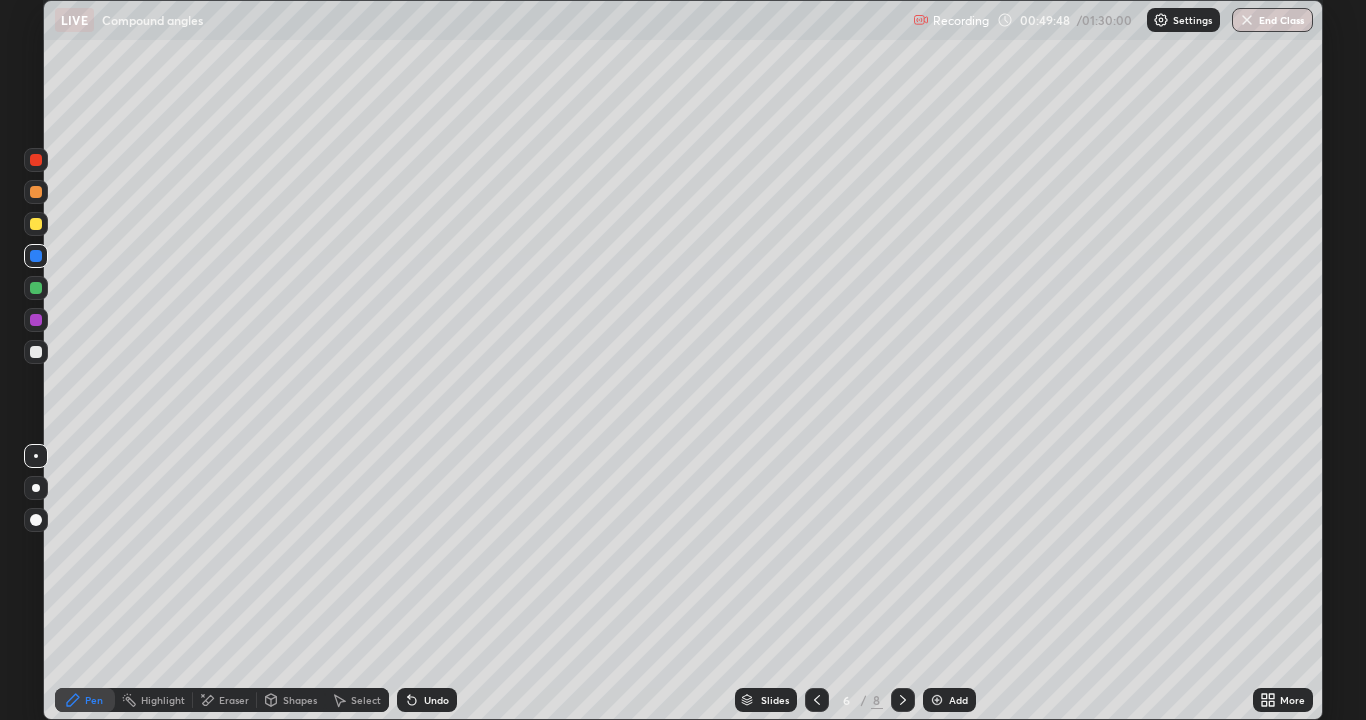 click at bounding box center [36, 224] 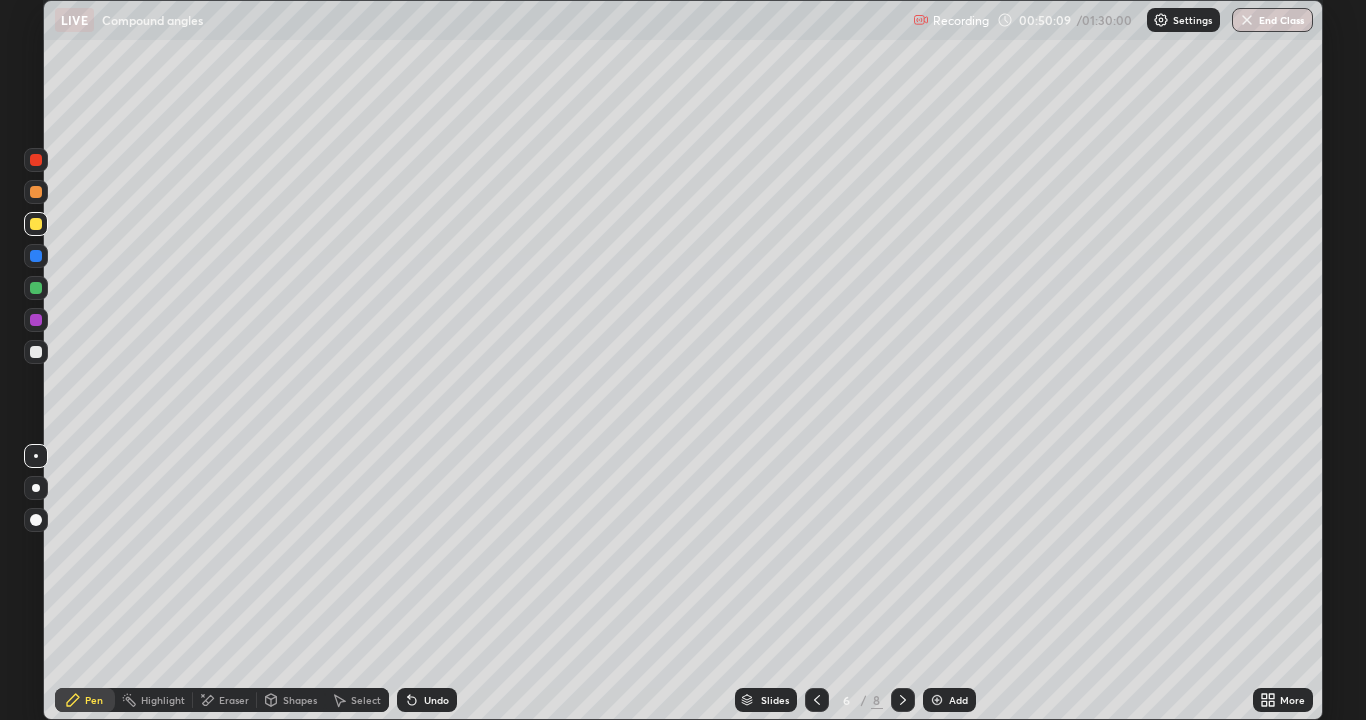 click at bounding box center (36, 320) 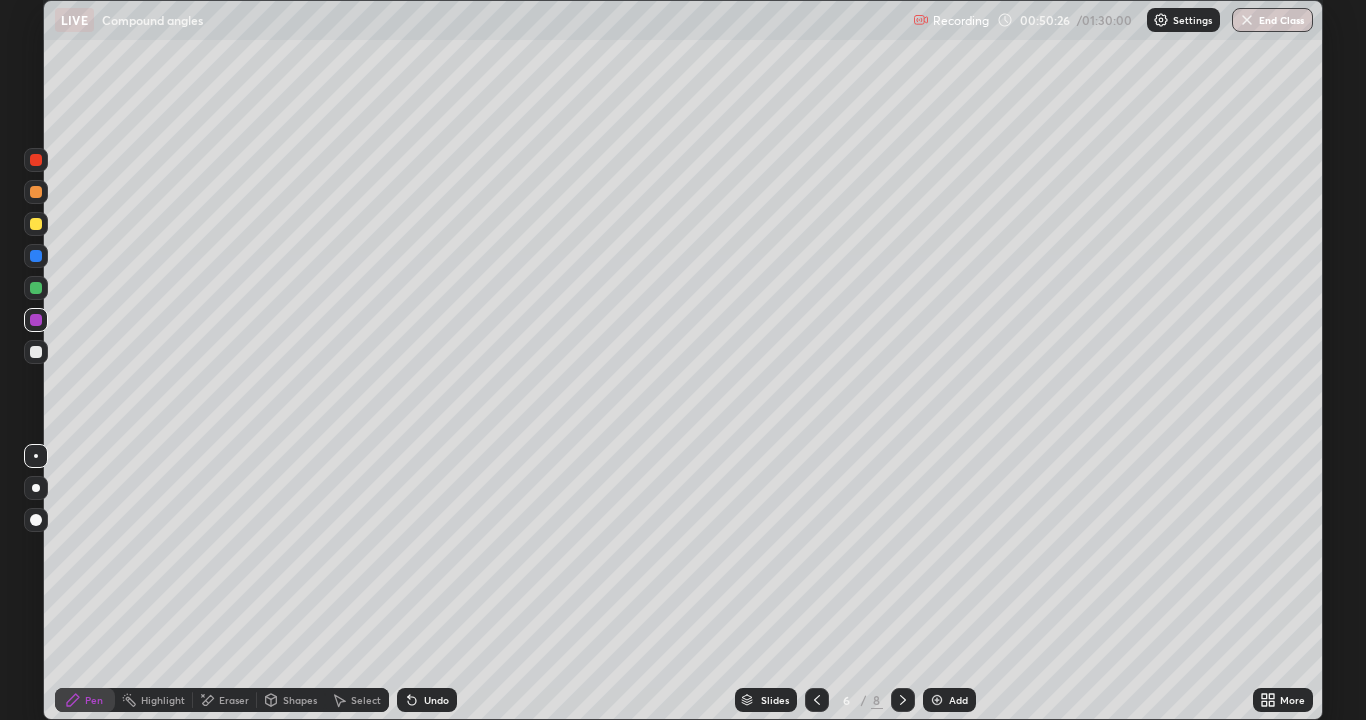click at bounding box center (36, 352) 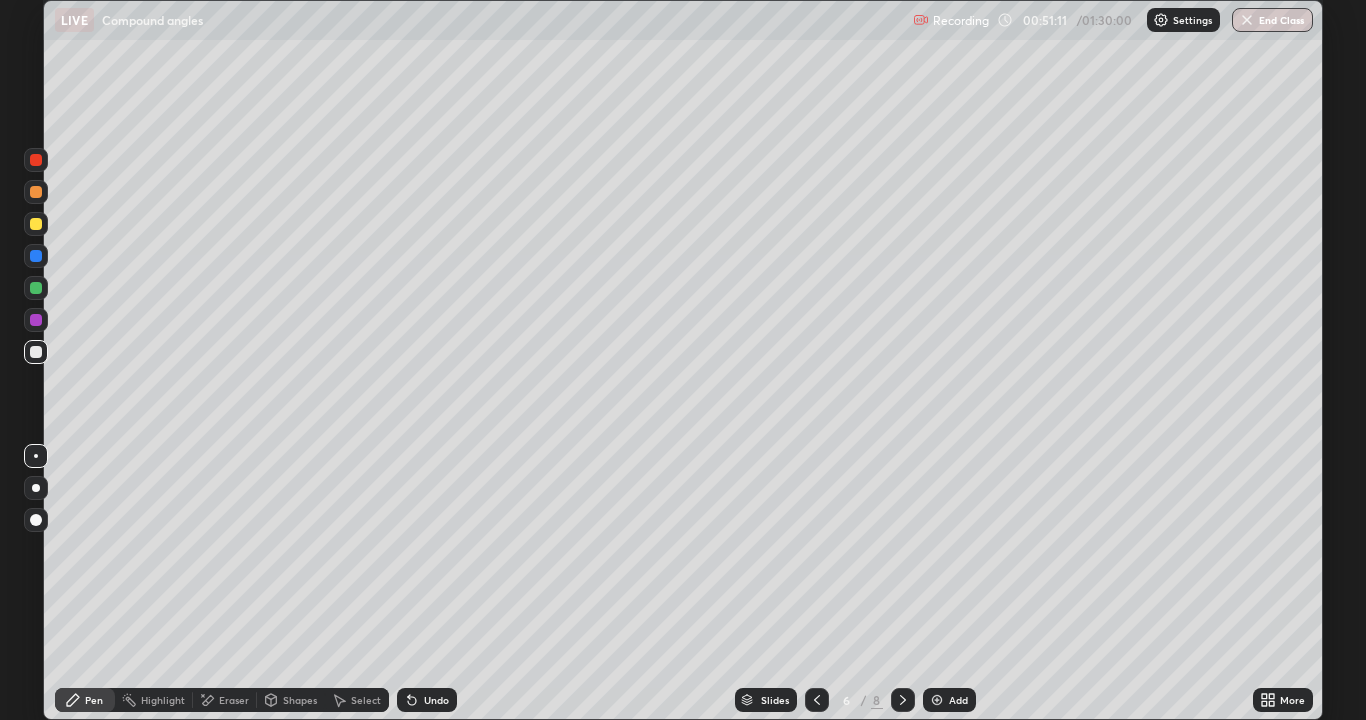 click at bounding box center [36, 288] 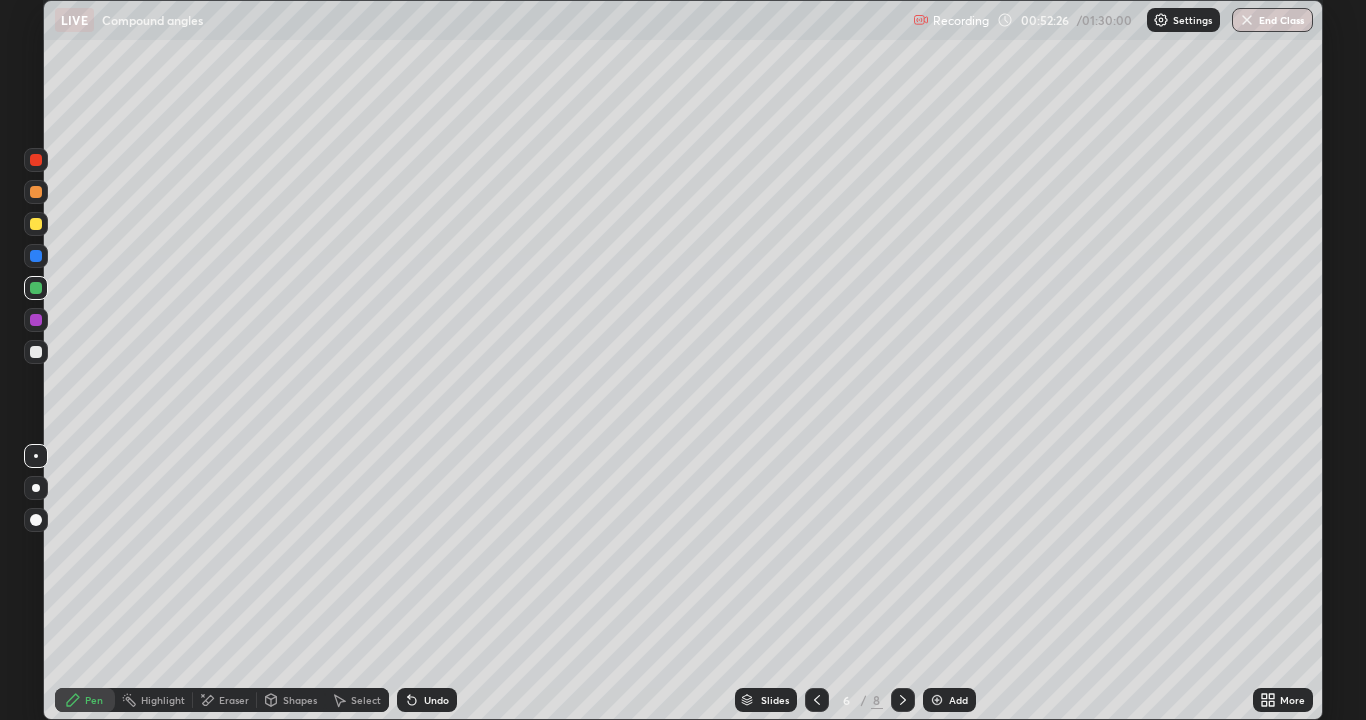 click at bounding box center [36, 224] 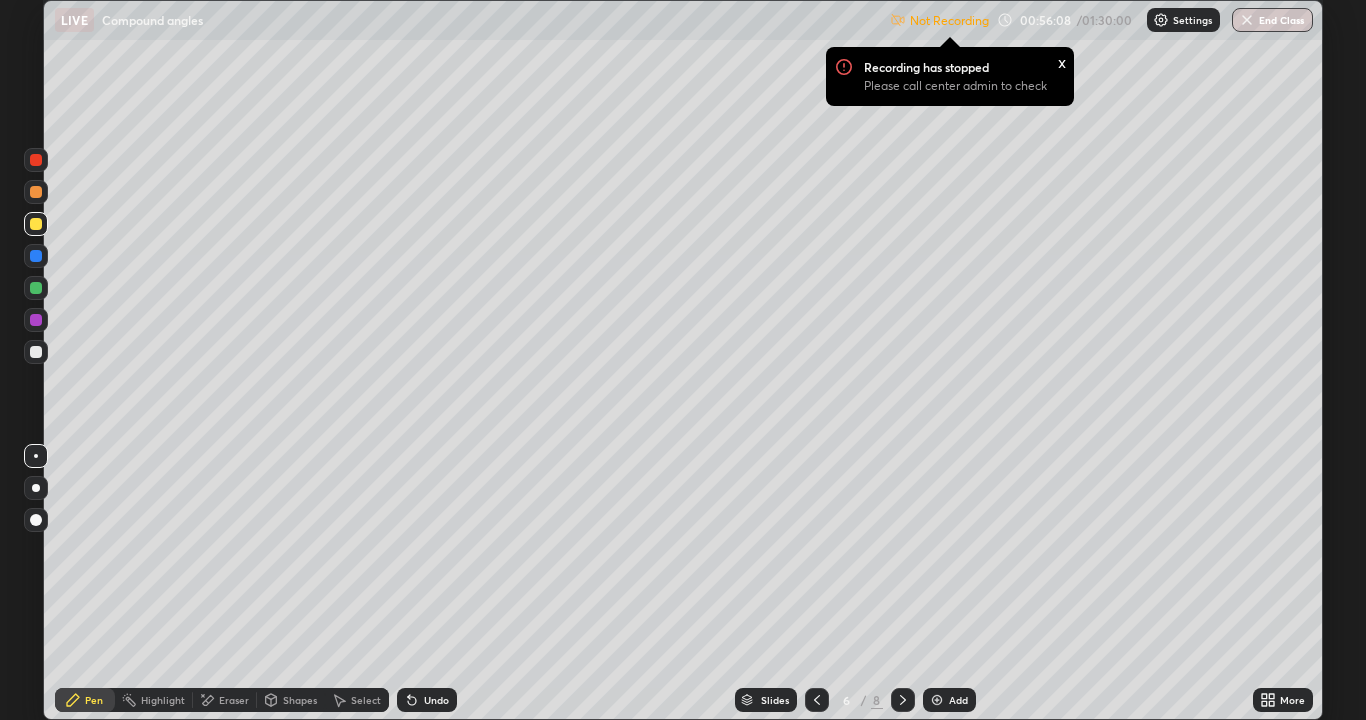 click on "x" at bounding box center [1062, 61] 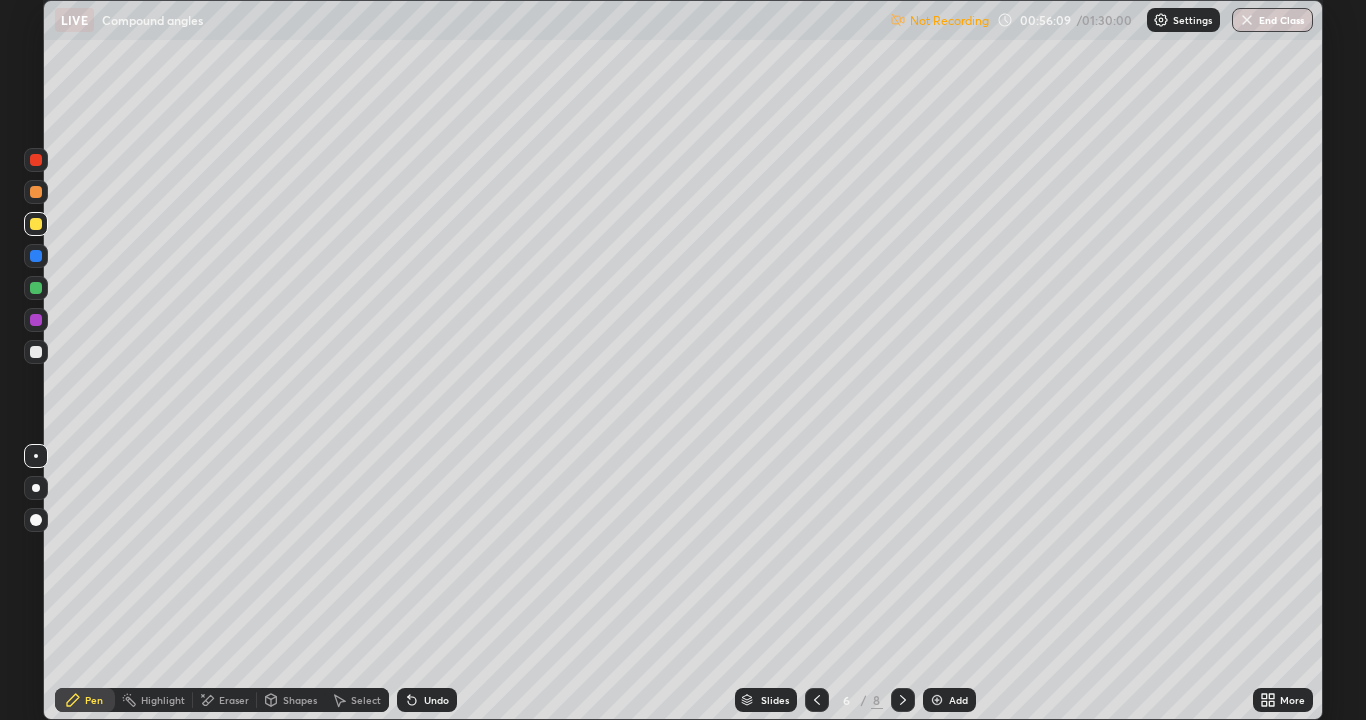 click on "Settings" at bounding box center (1183, 20) 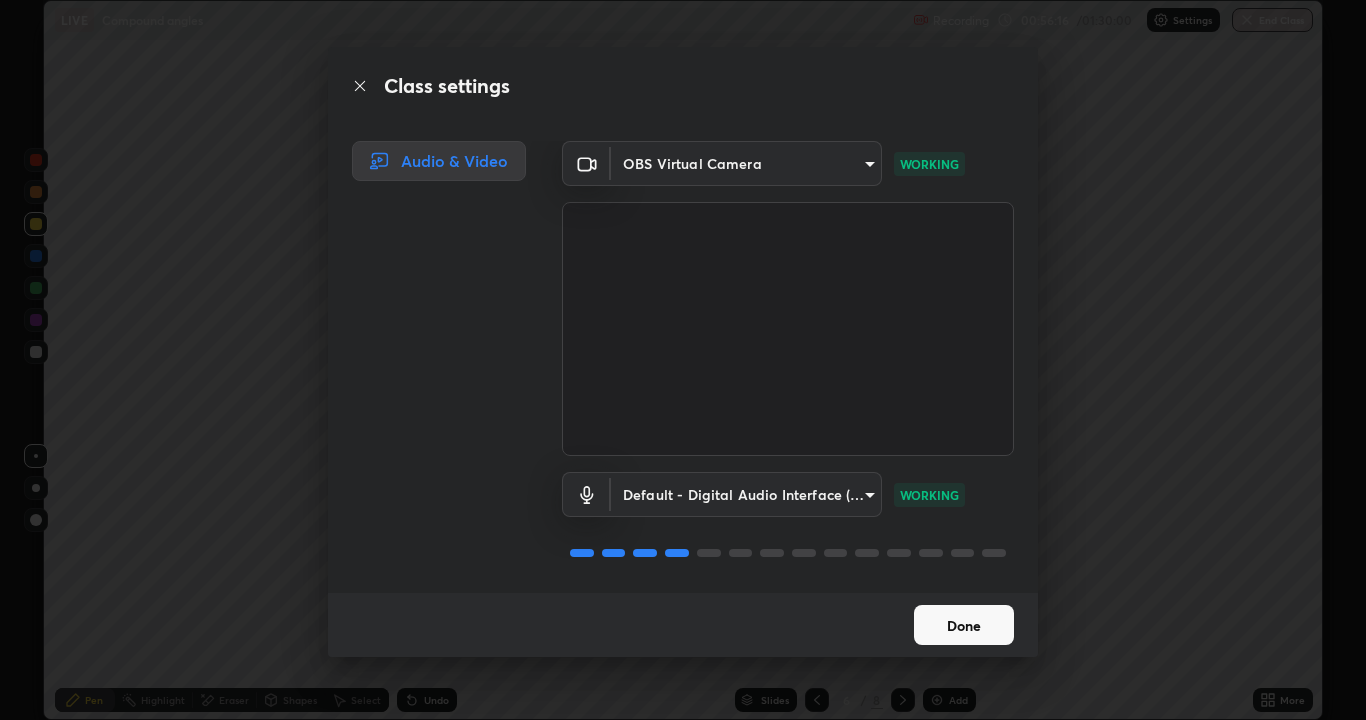 click on "Done" at bounding box center [964, 625] 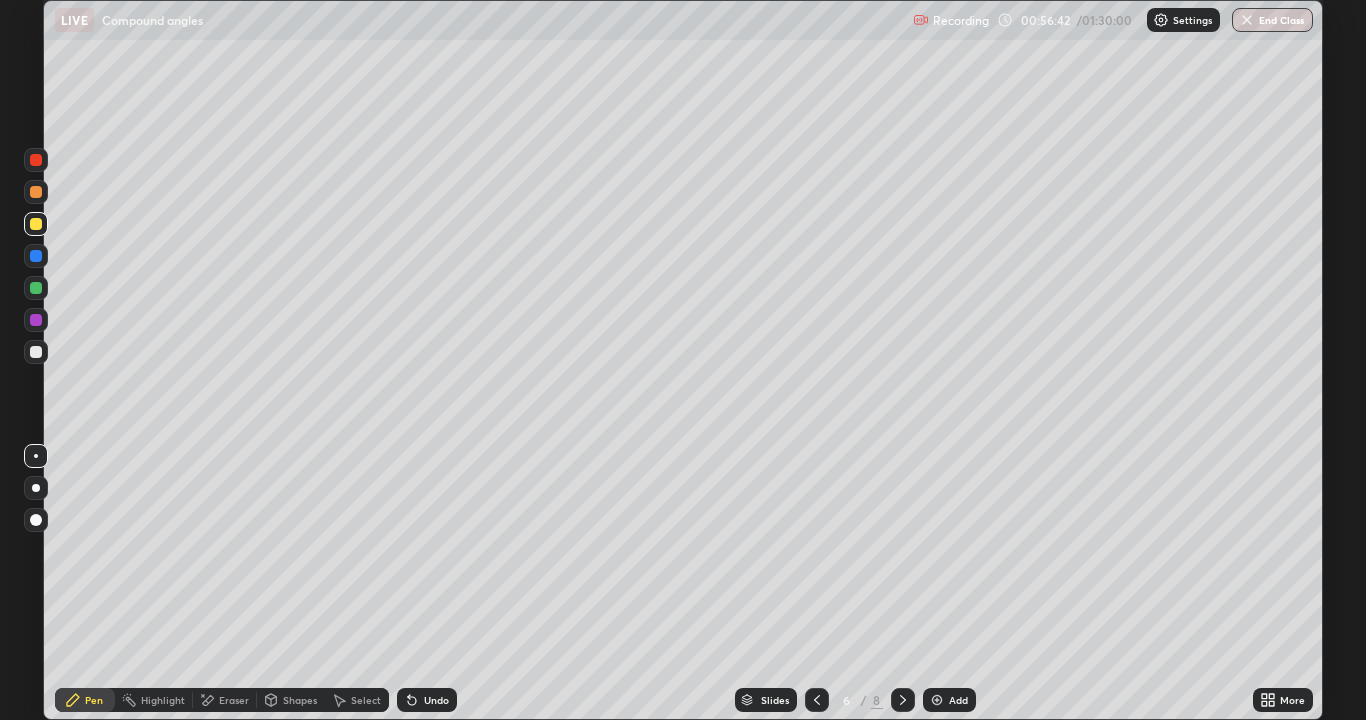 click 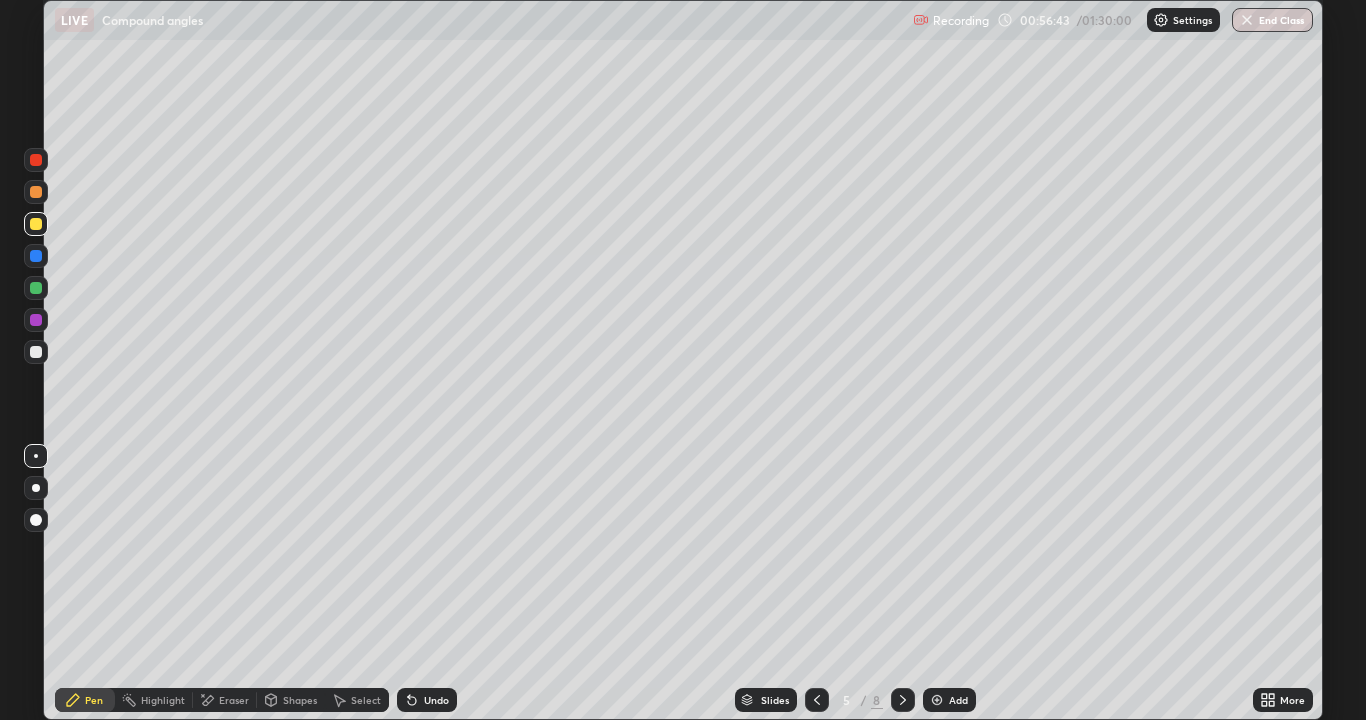 click 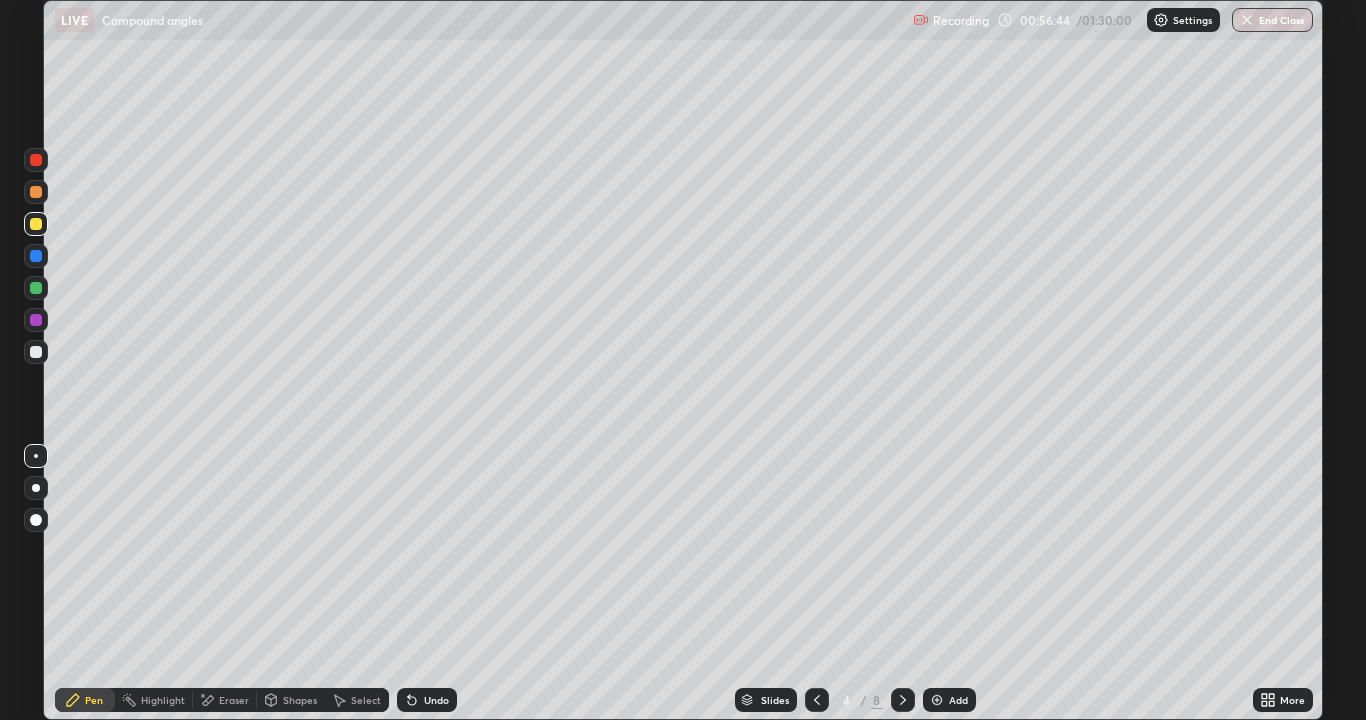 click 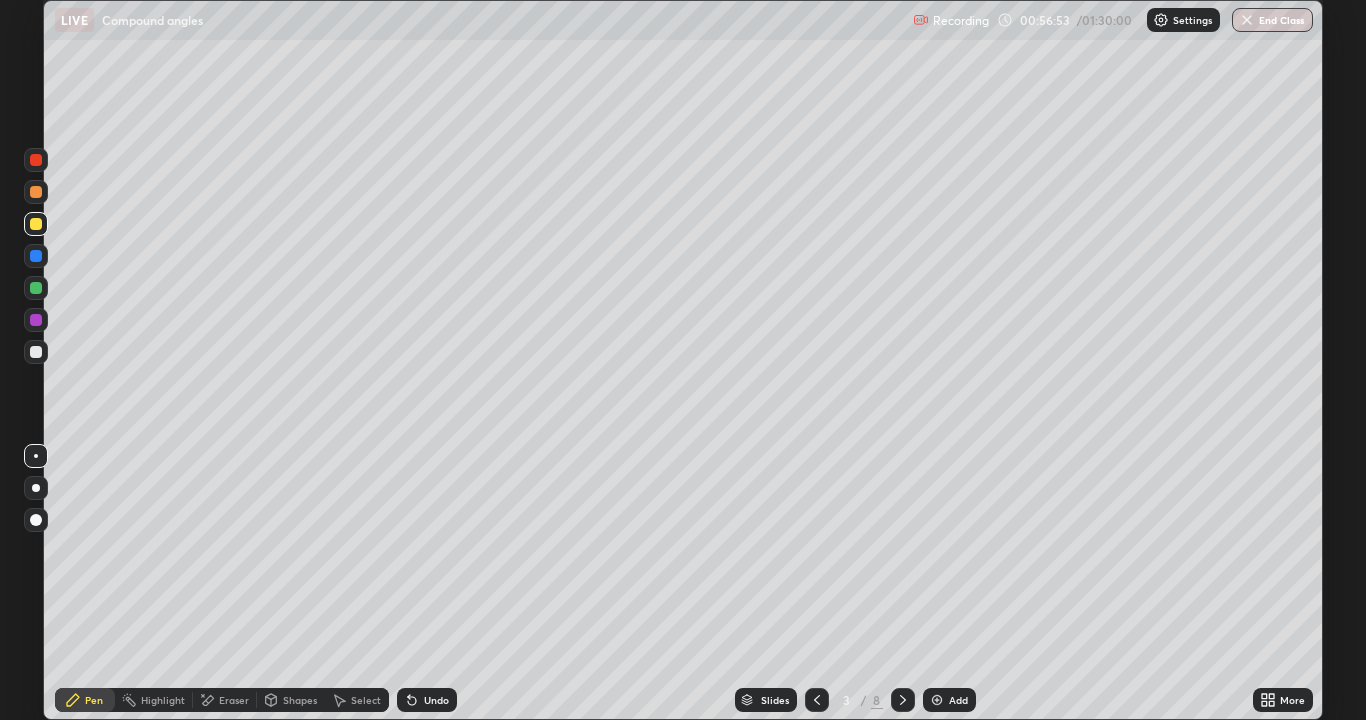click on "Eraser" at bounding box center (234, 700) 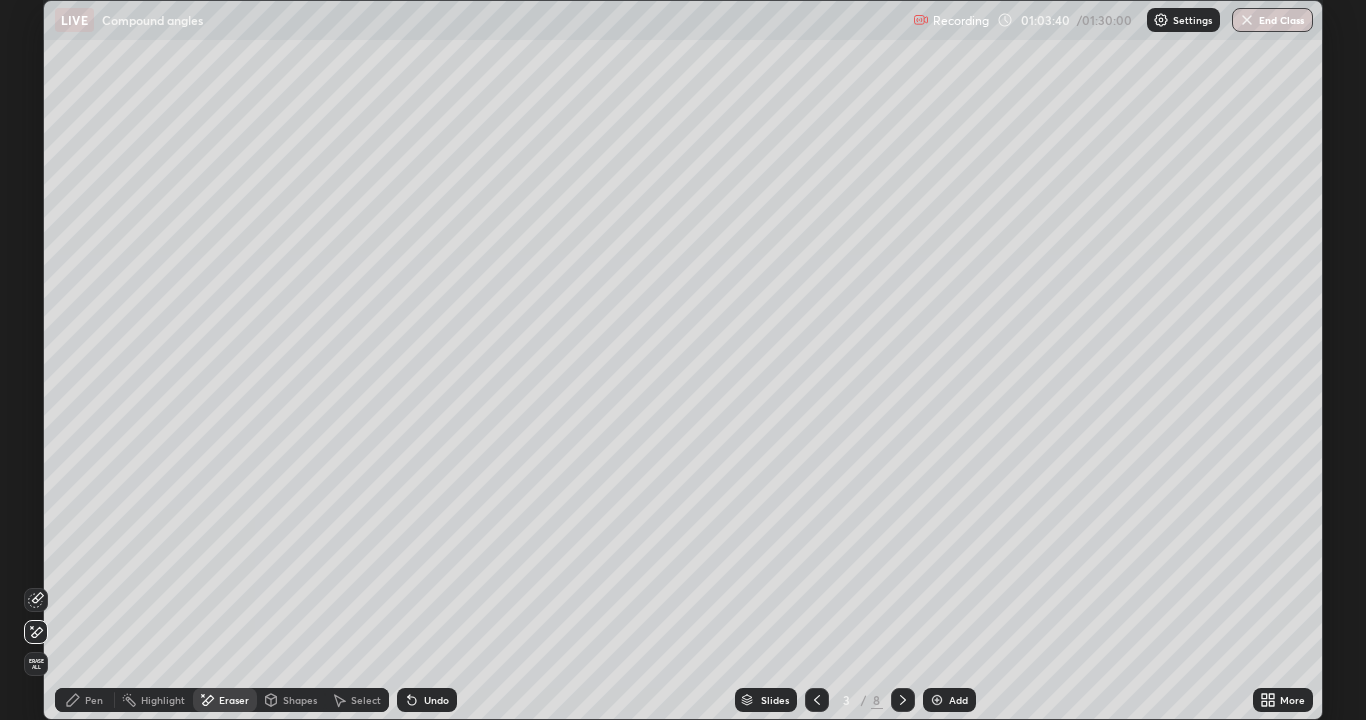 click at bounding box center (937, 700) 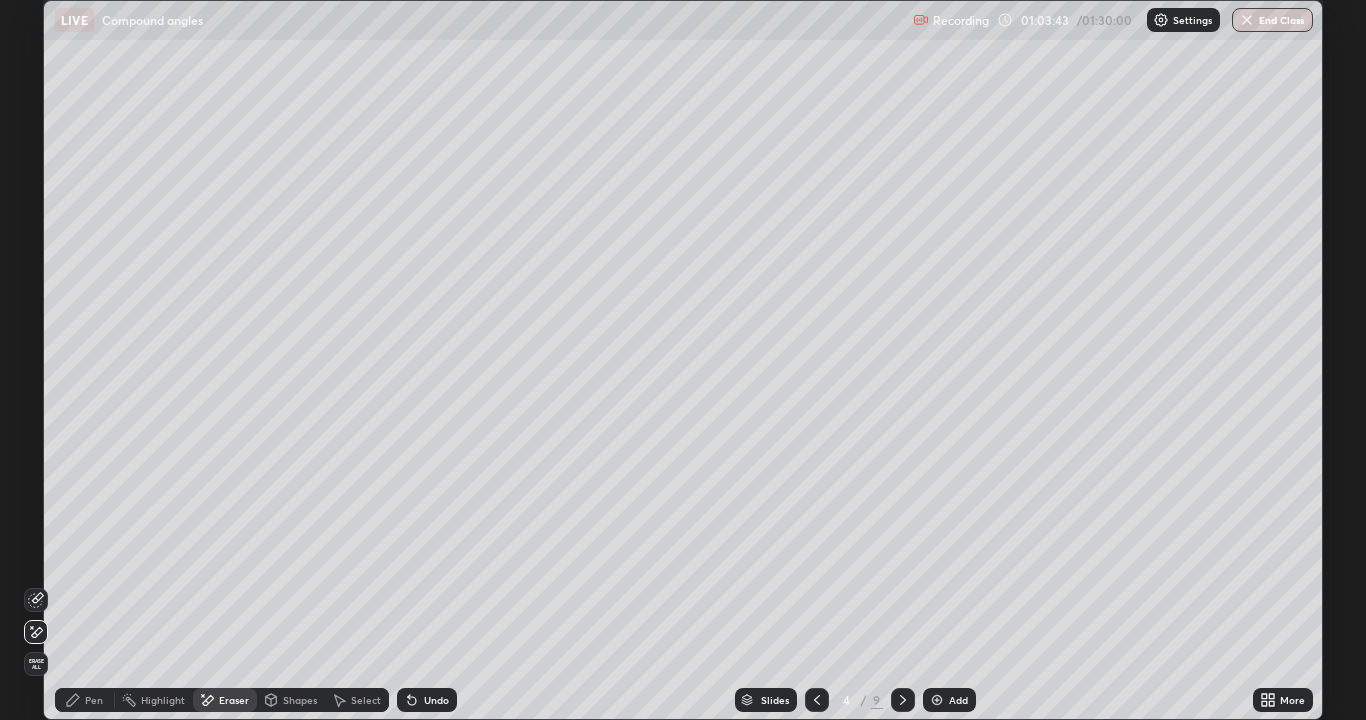 click on "Pen" at bounding box center [94, 700] 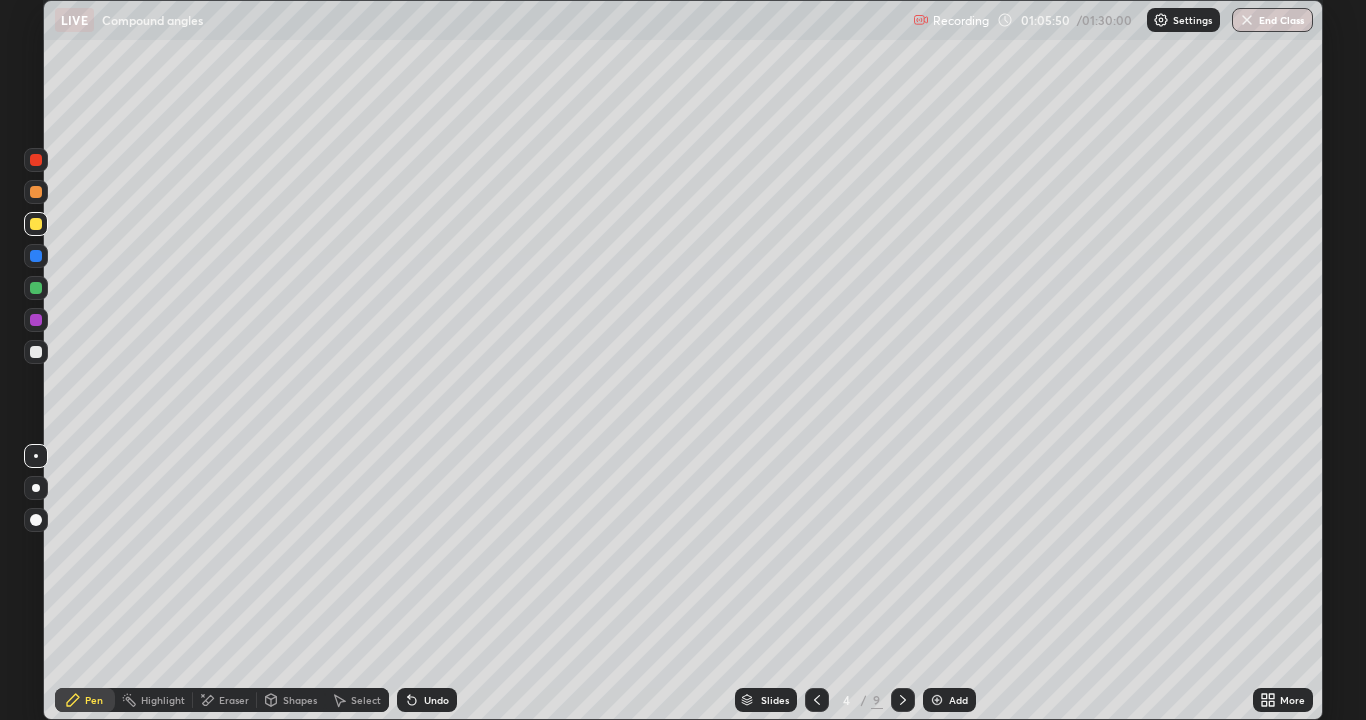 click 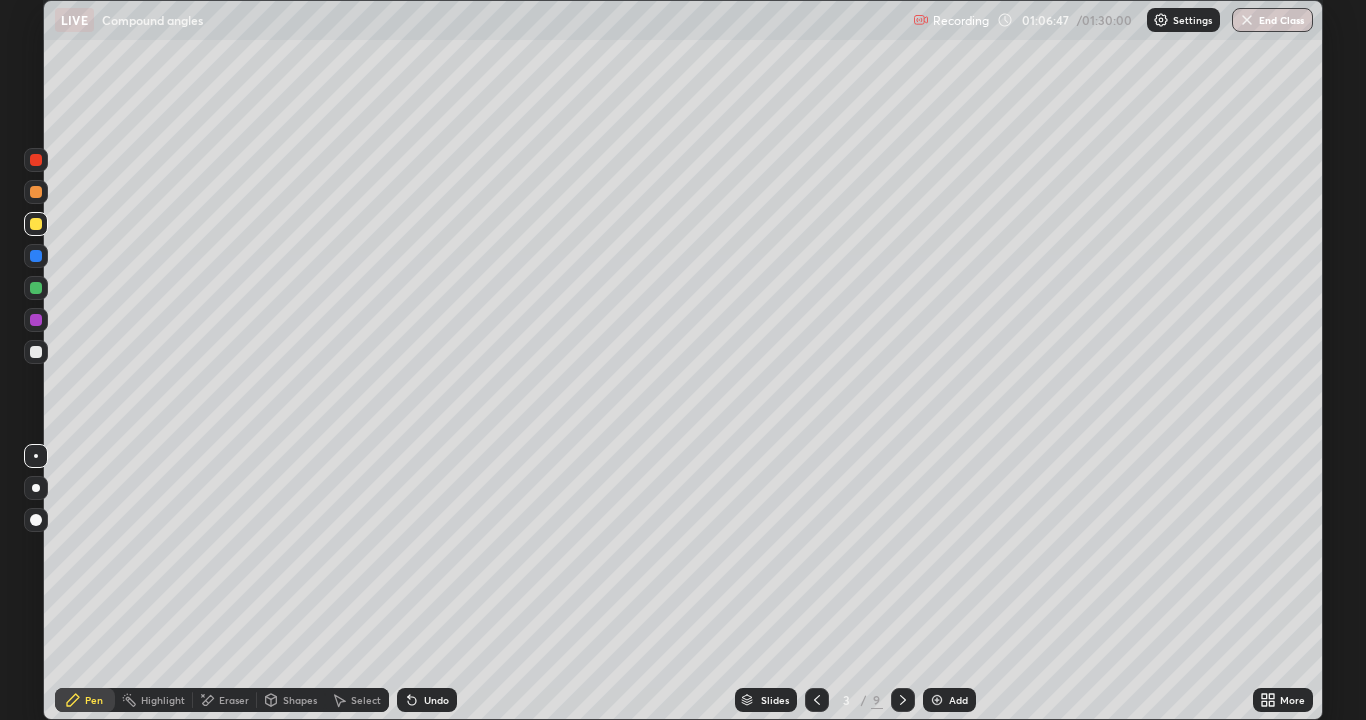 click at bounding box center (36, 288) 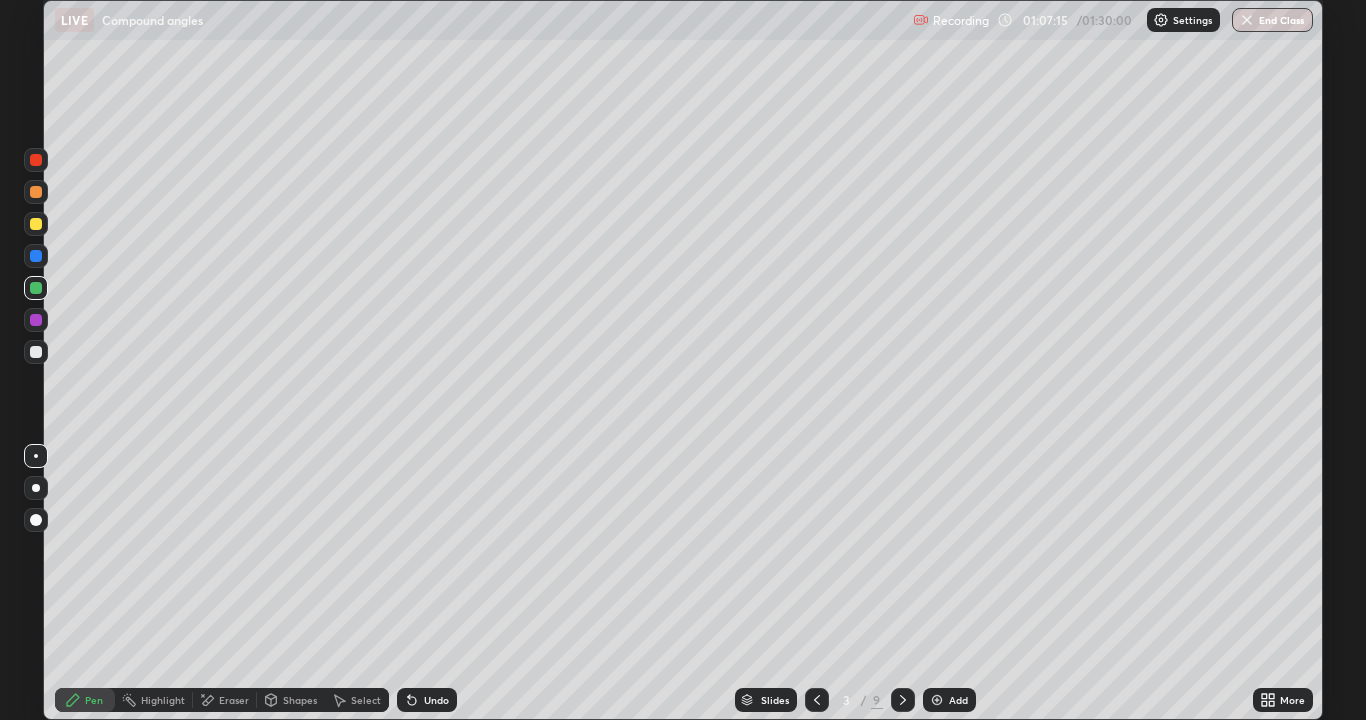 click at bounding box center (36, 320) 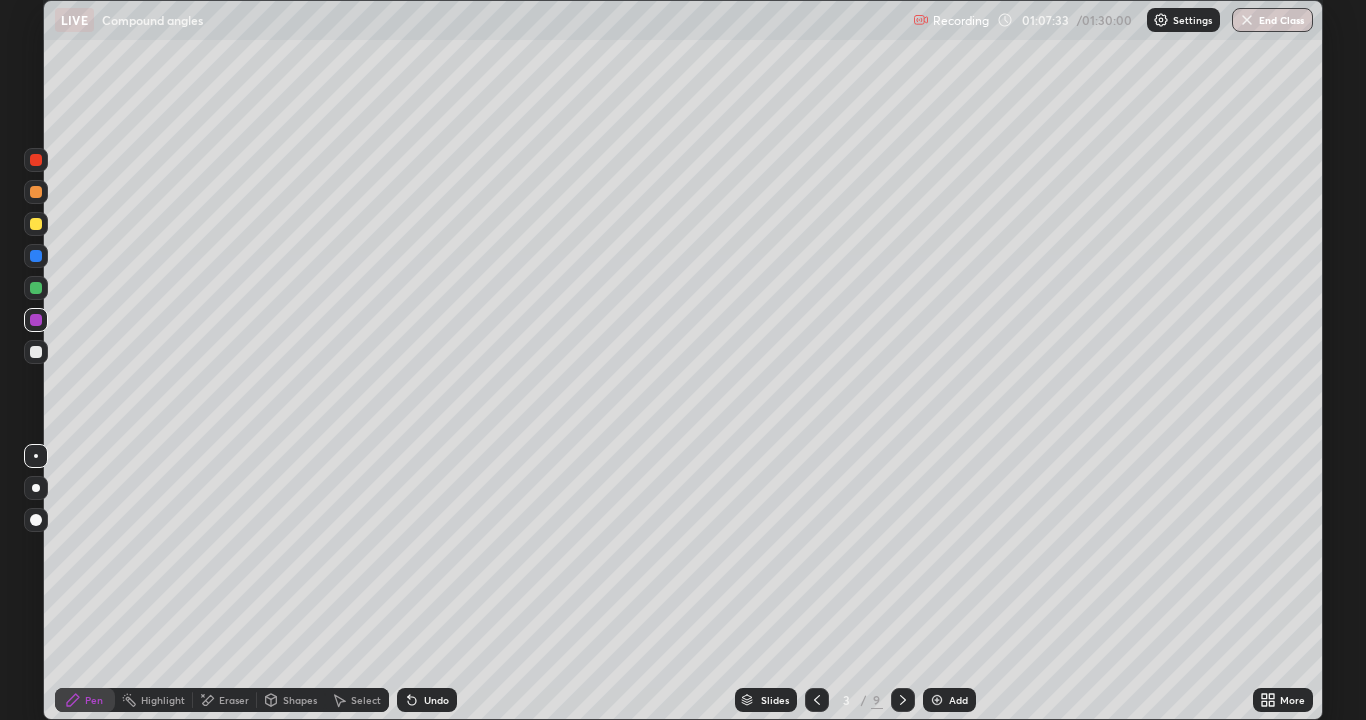 click at bounding box center [36, 352] 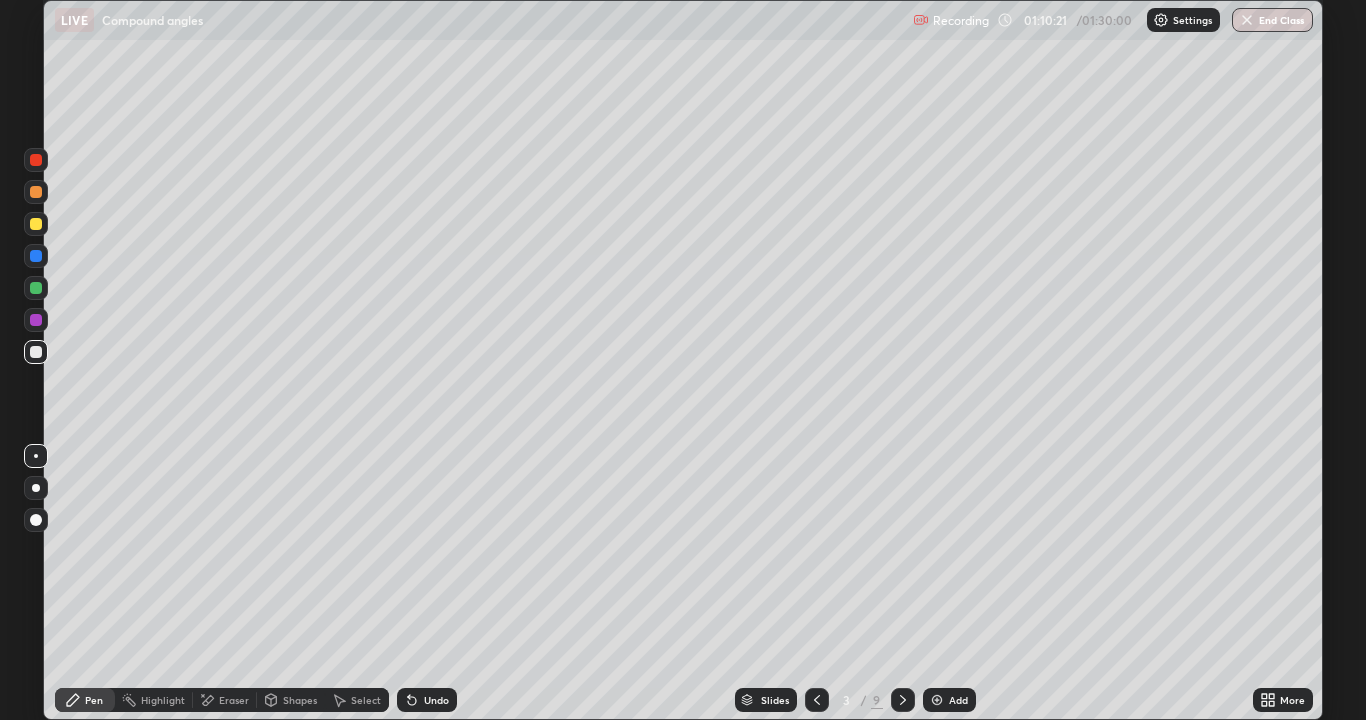 click at bounding box center (36, 192) 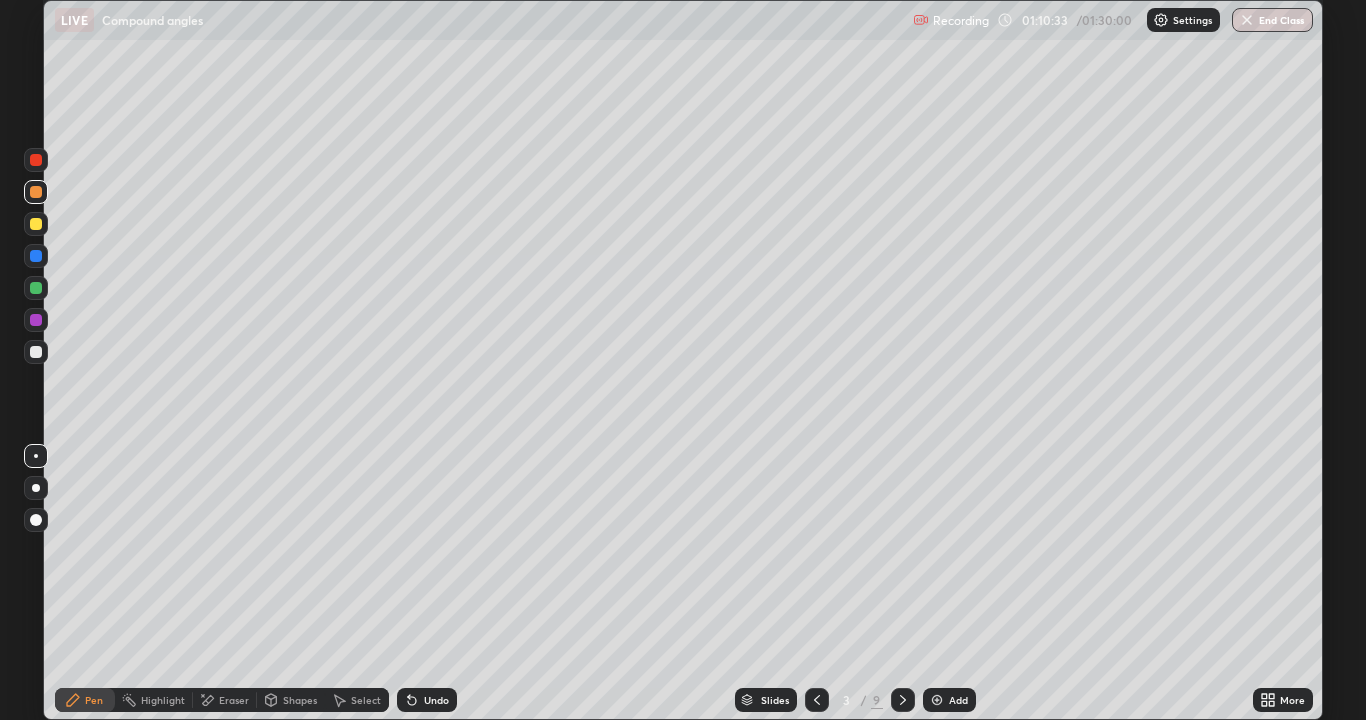 click at bounding box center [937, 700] 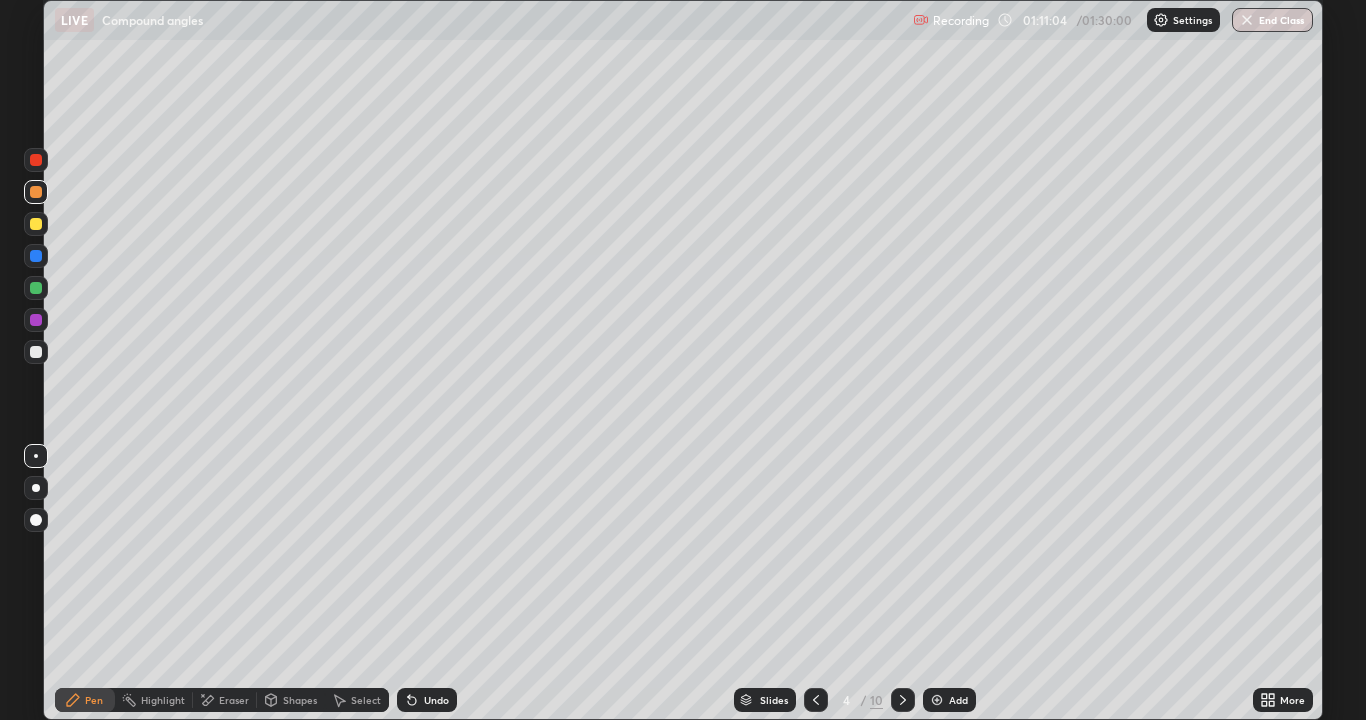 click at bounding box center [36, 256] 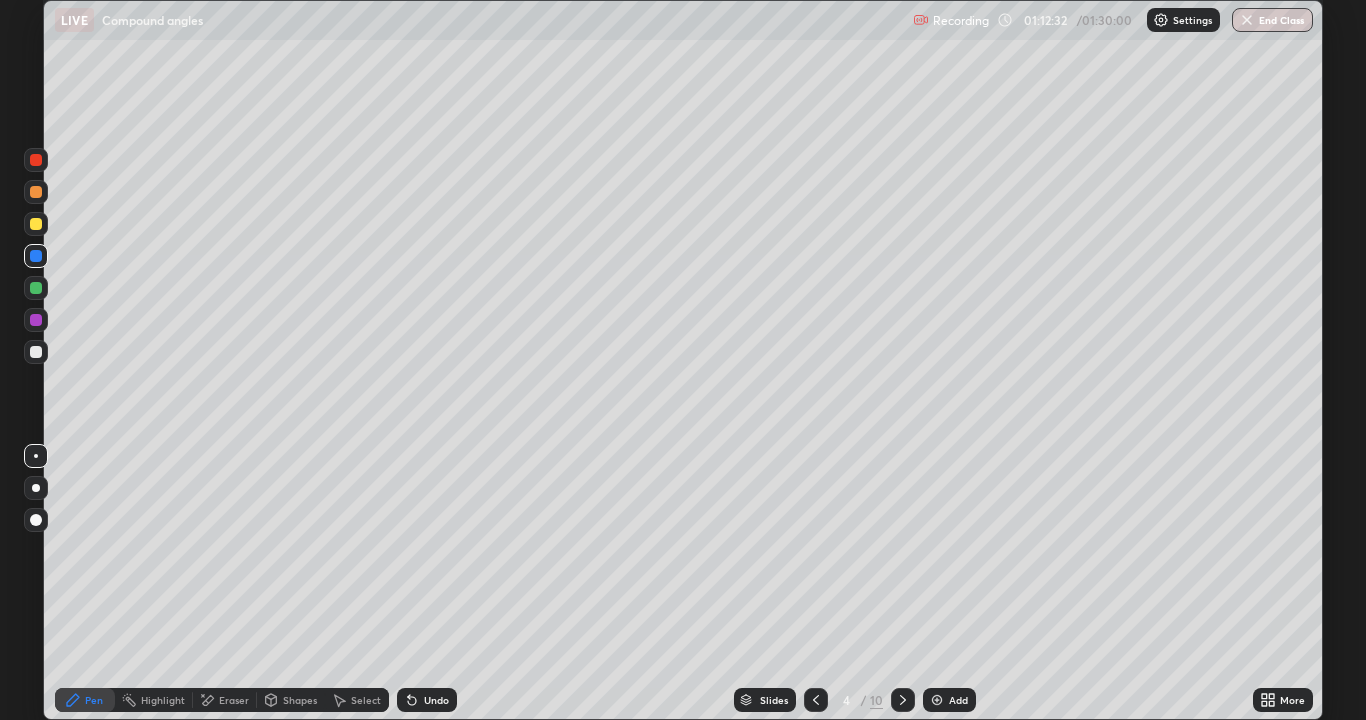 click at bounding box center [36, 288] 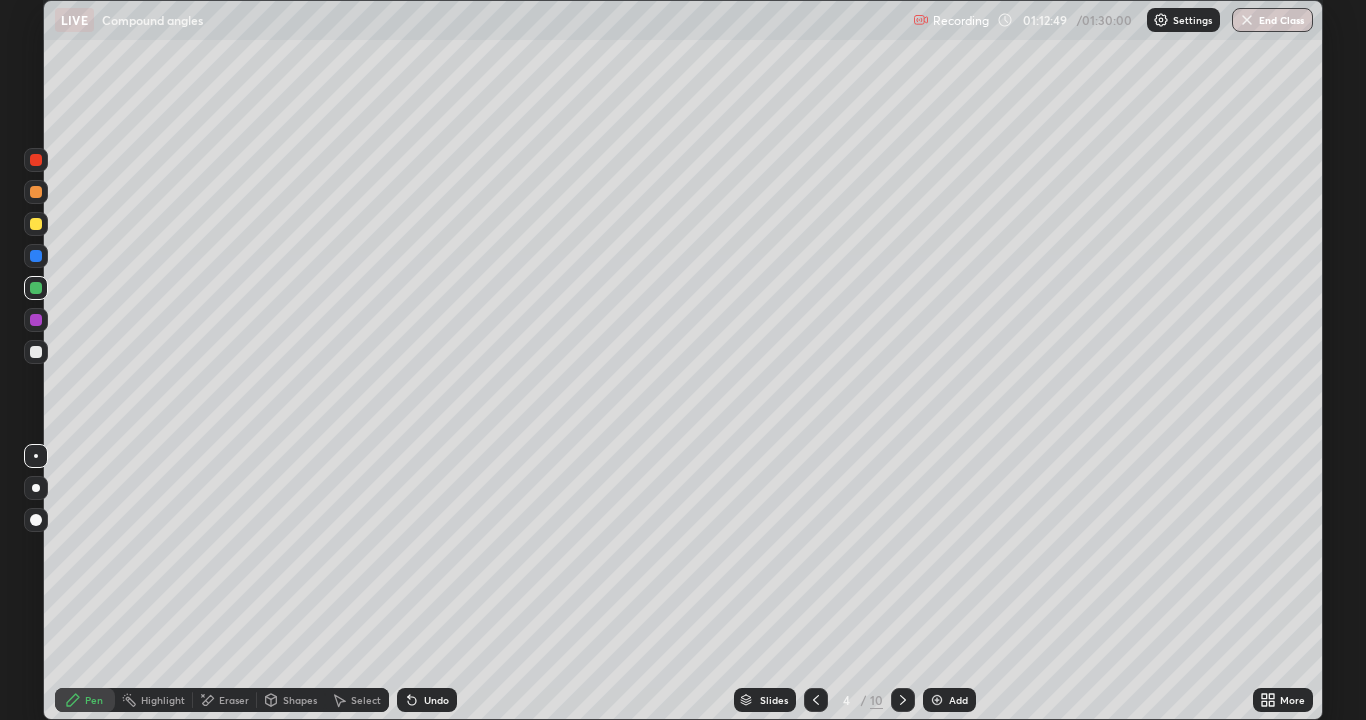 click at bounding box center (36, 160) 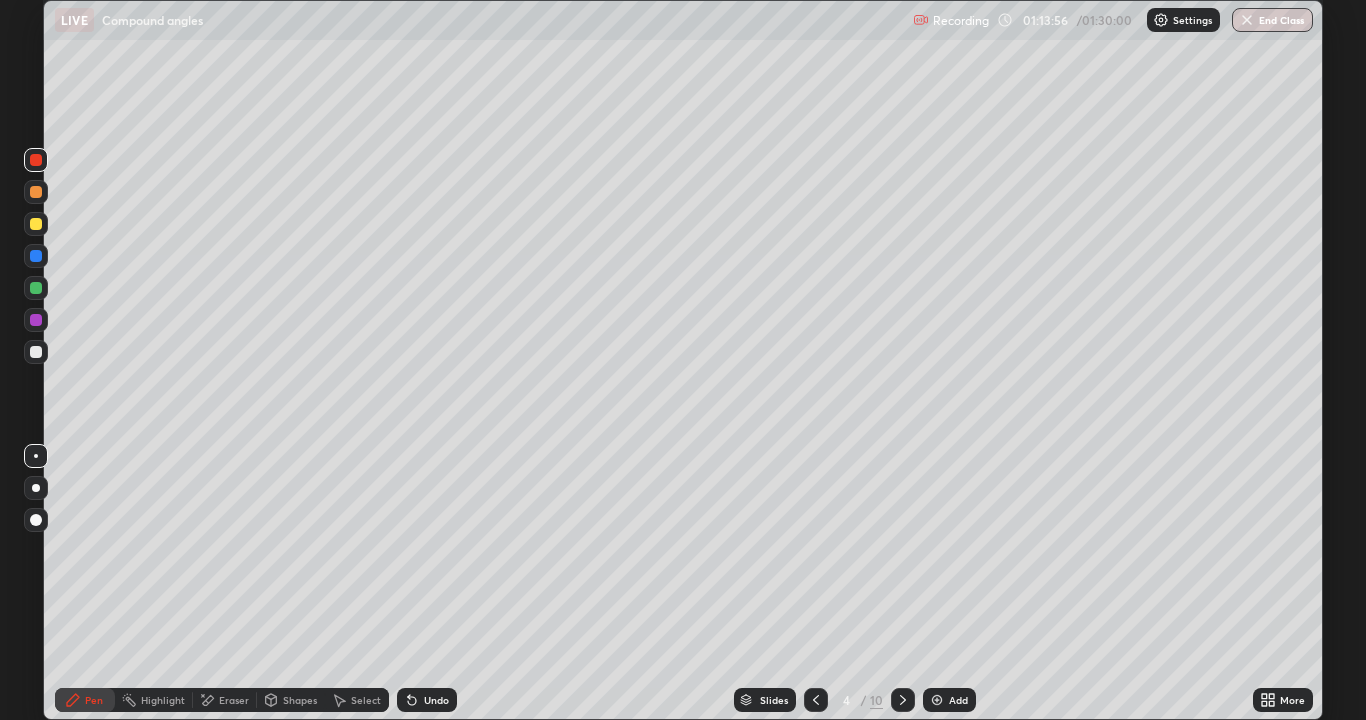 click at bounding box center (36, 320) 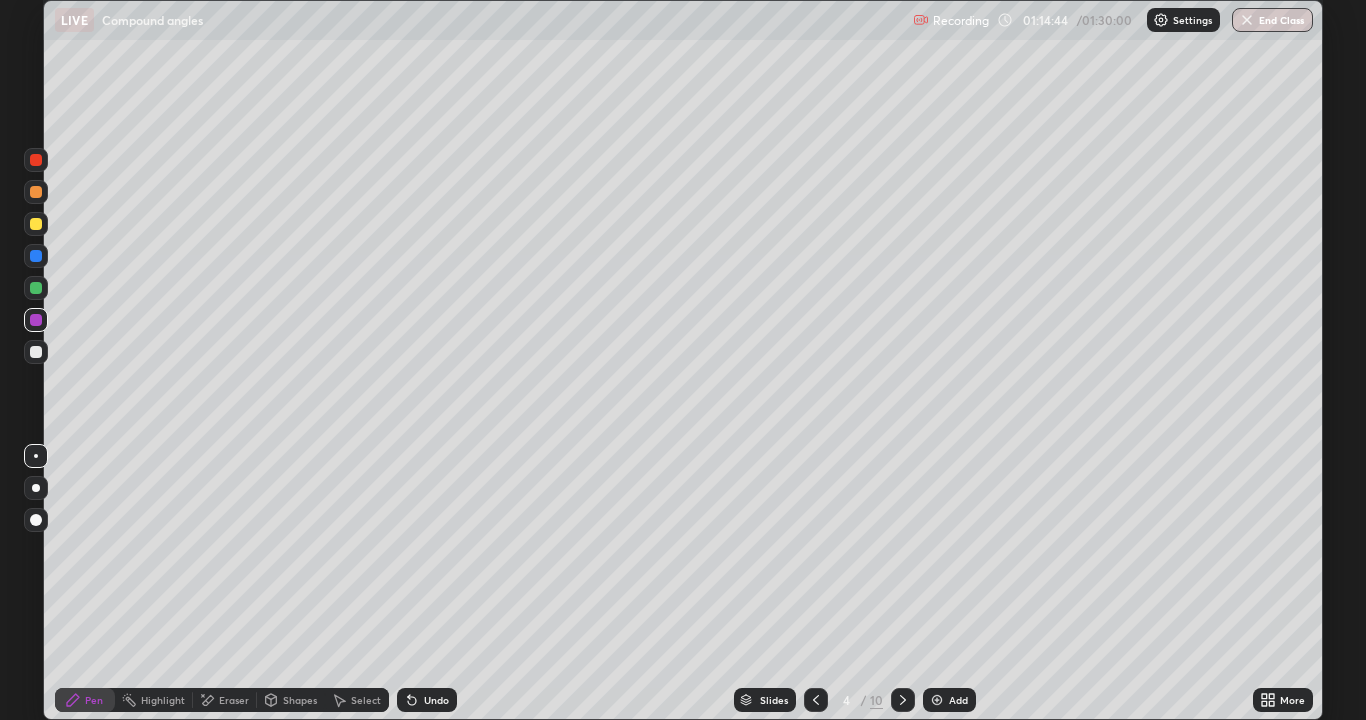 click at bounding box center (937, 700) 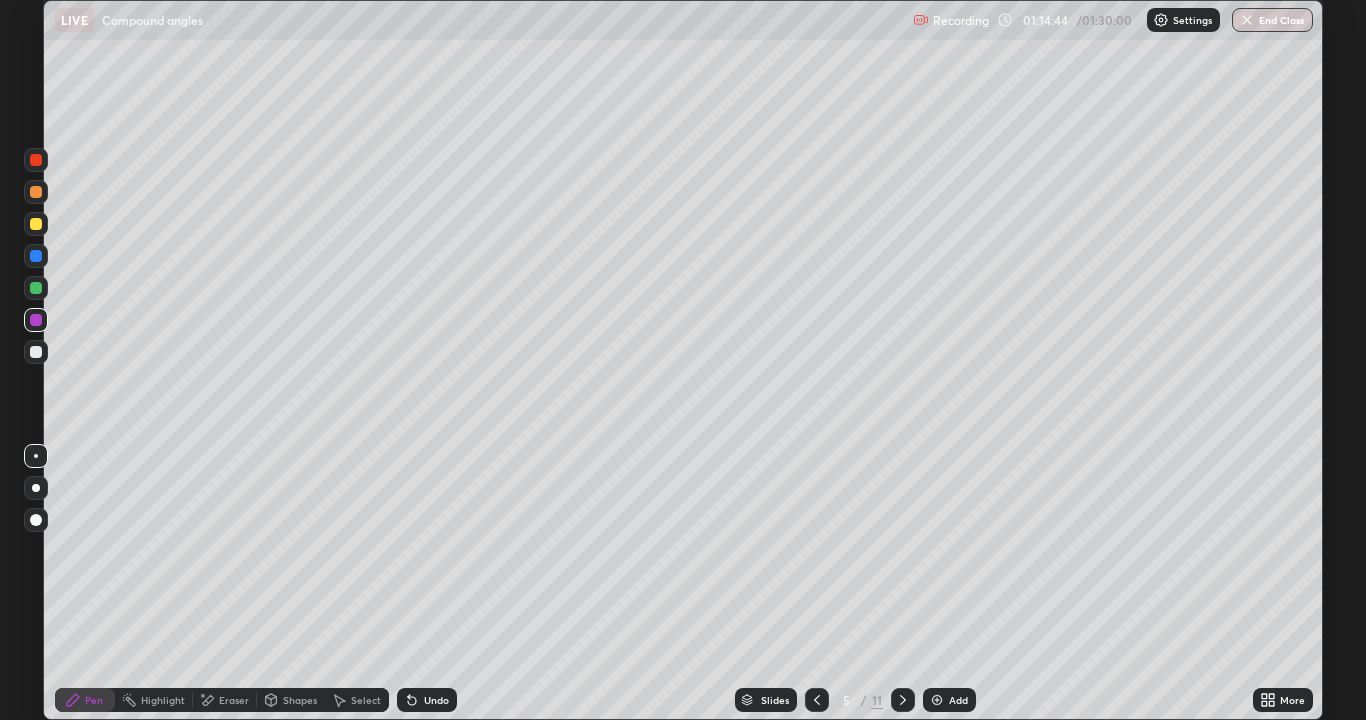 click at bounding box center (937, 700) 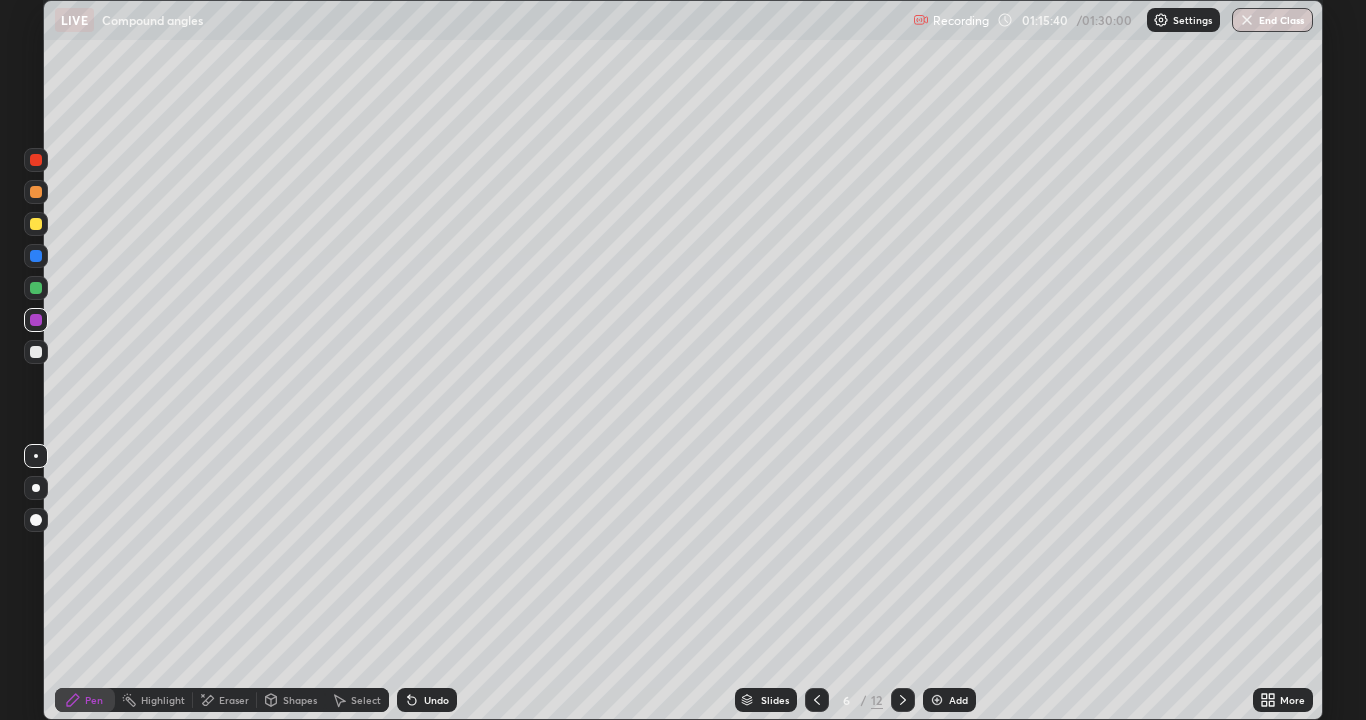 click at bounding box center (36, 192) 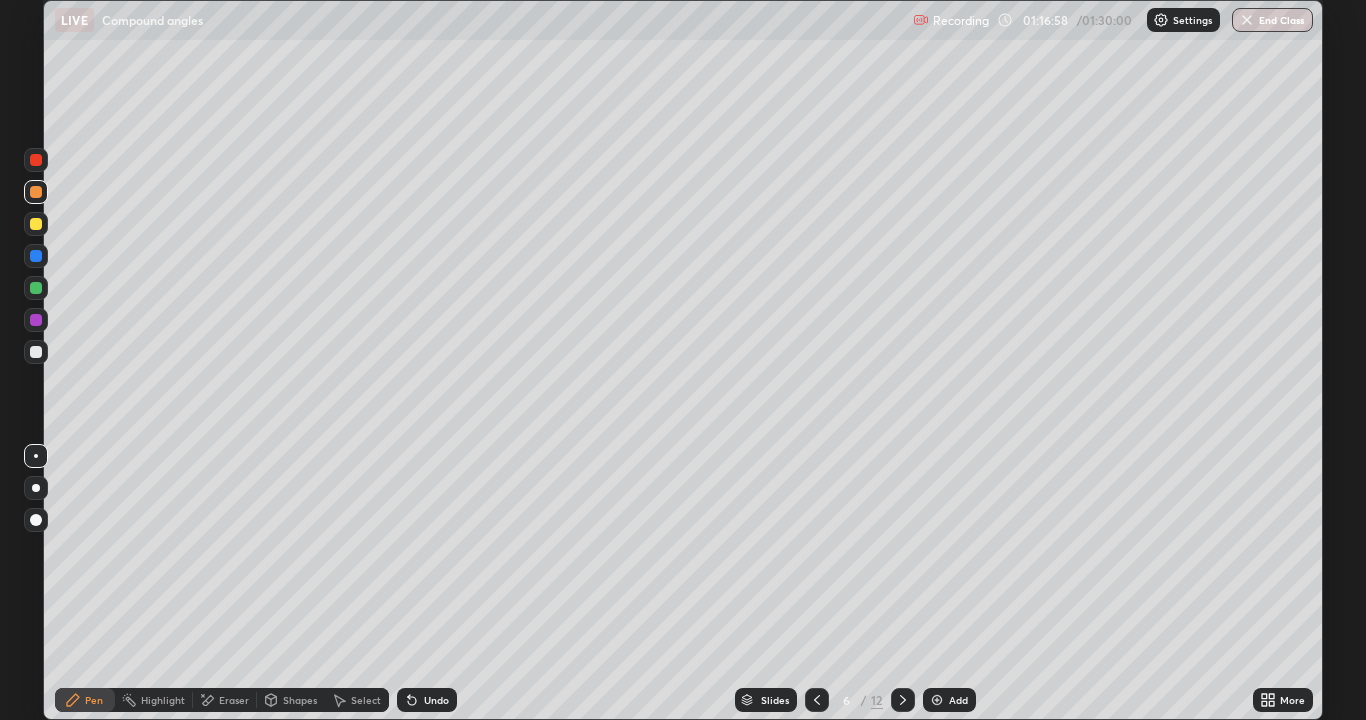 click at bounding box center [36, 160] 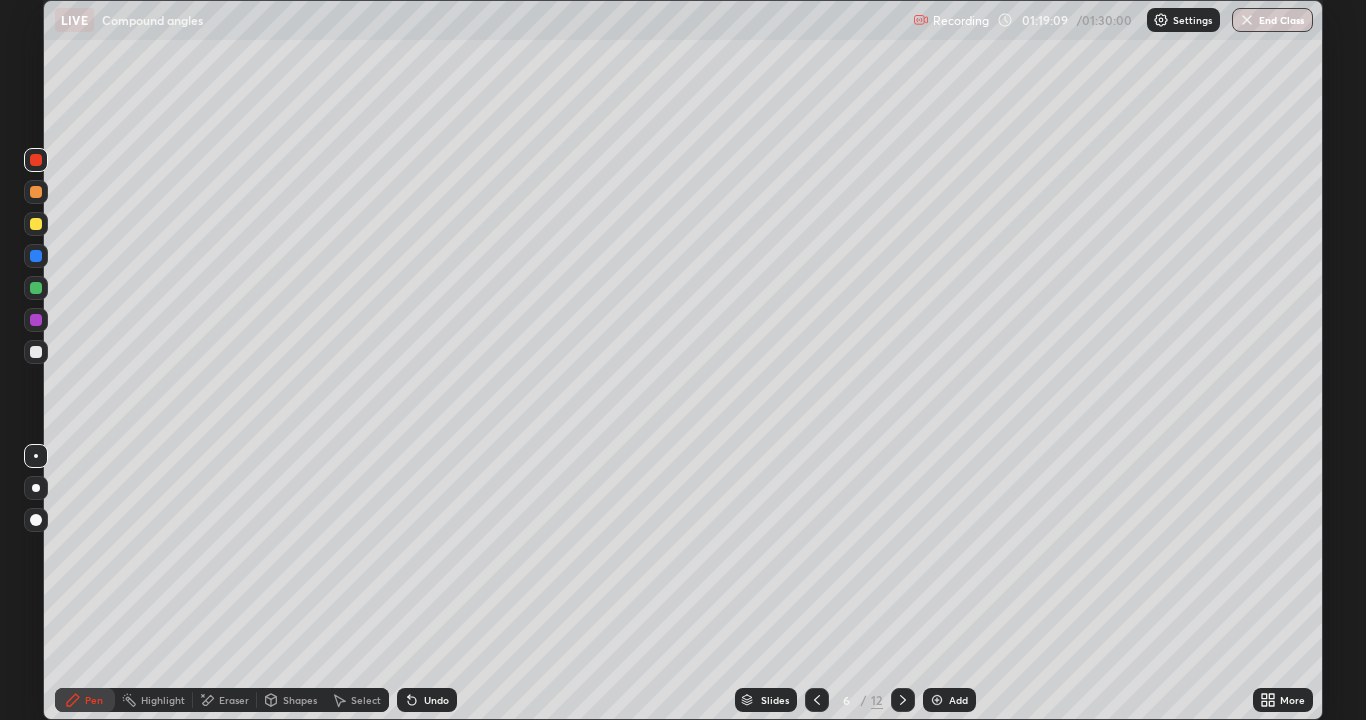 click 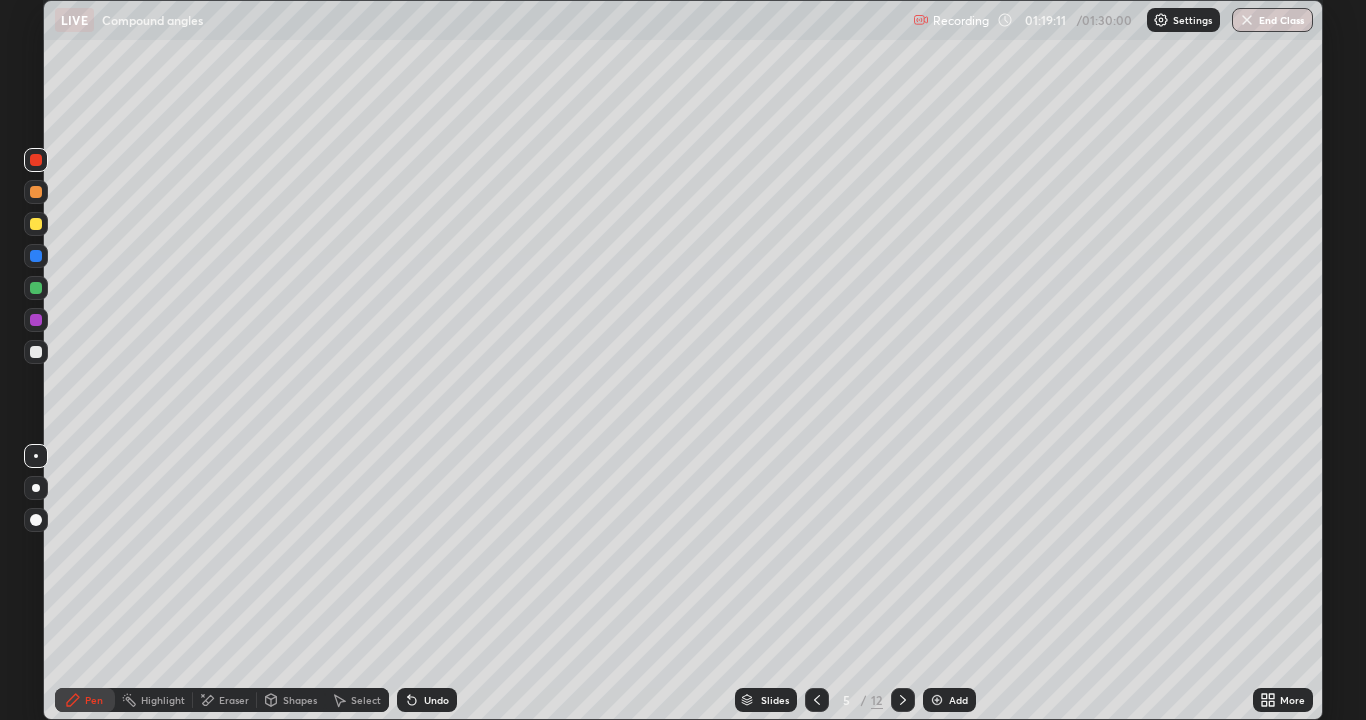 click 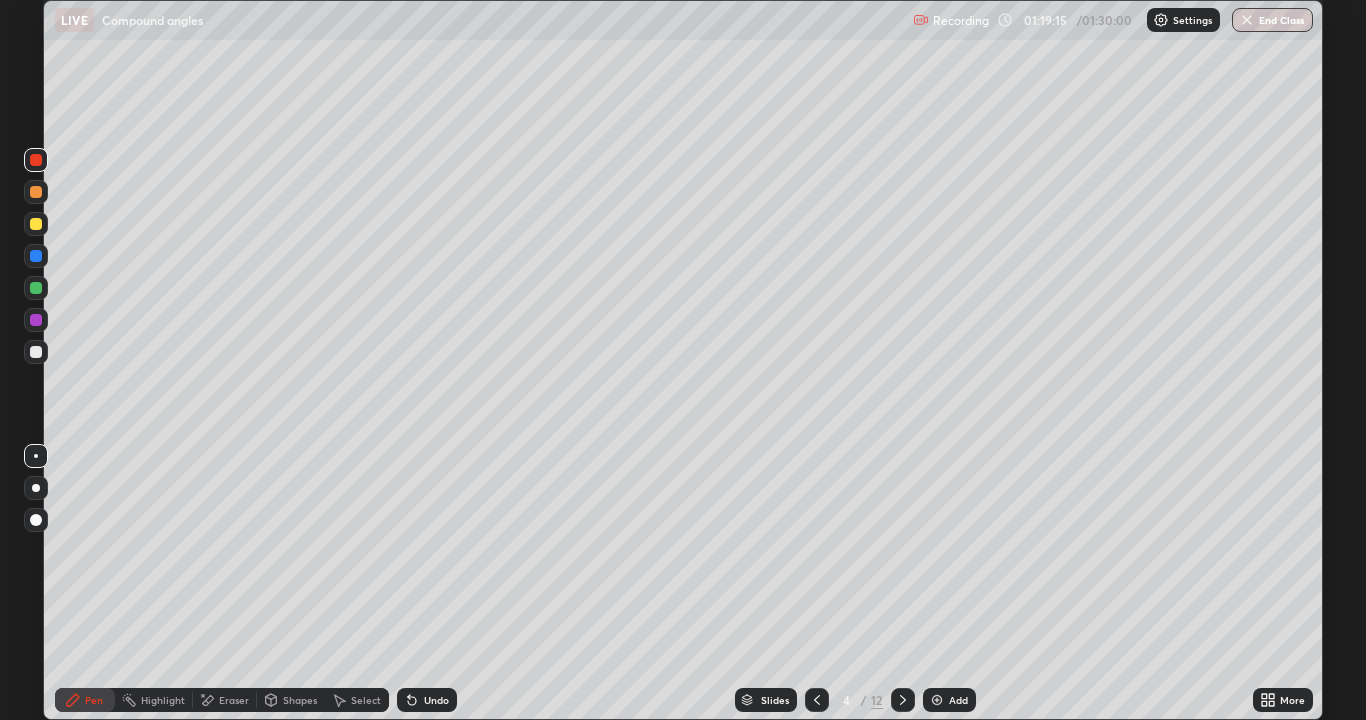 click 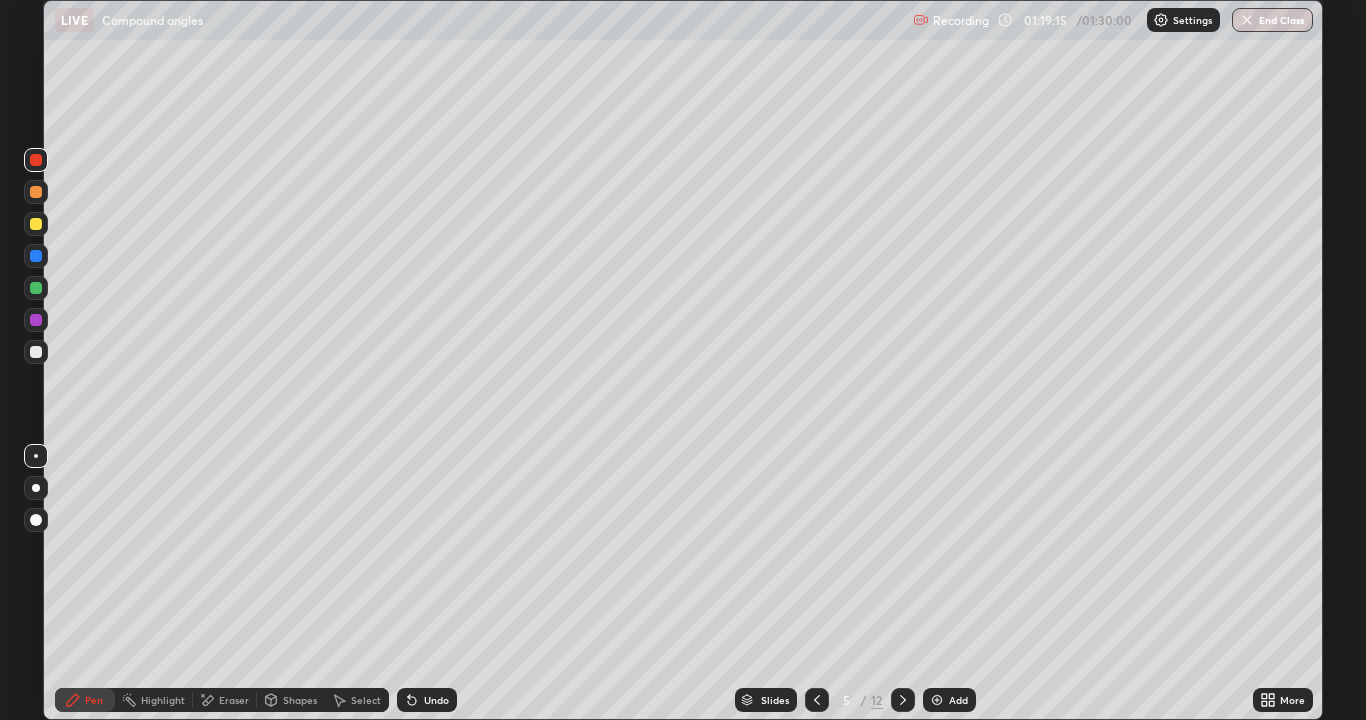 click 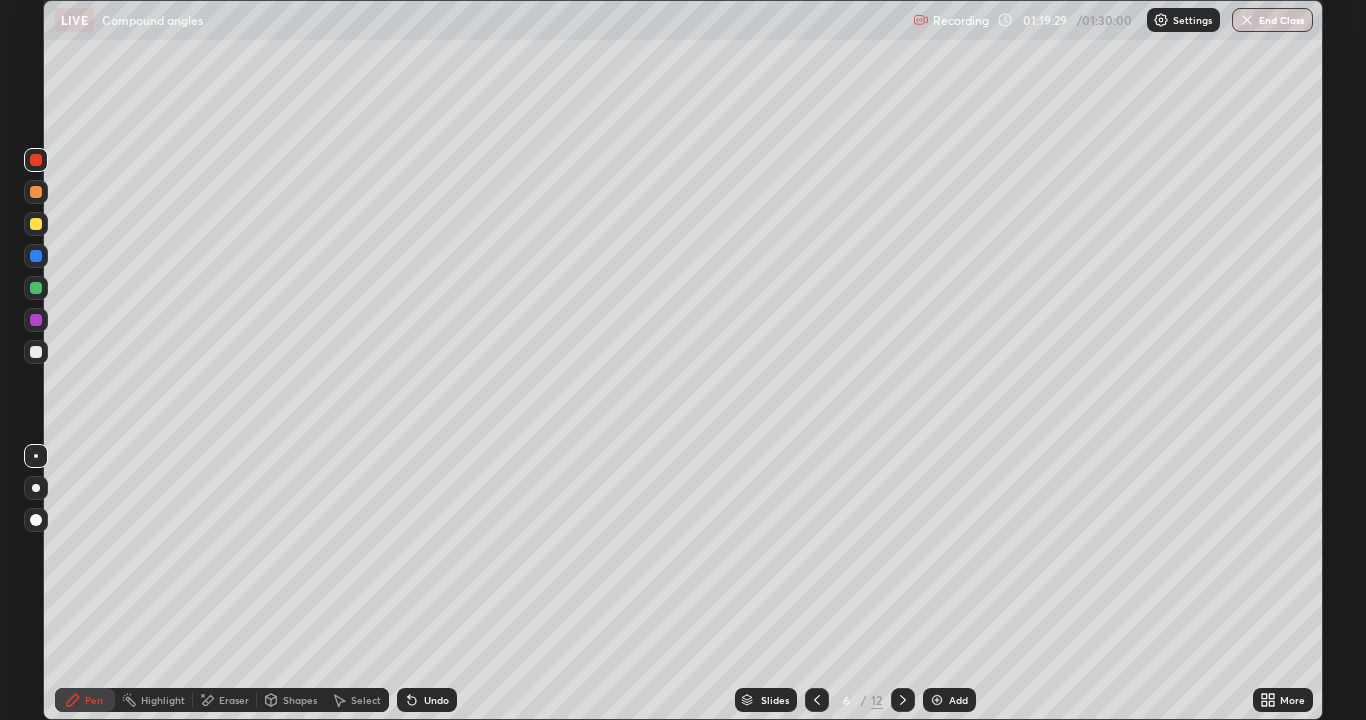 click 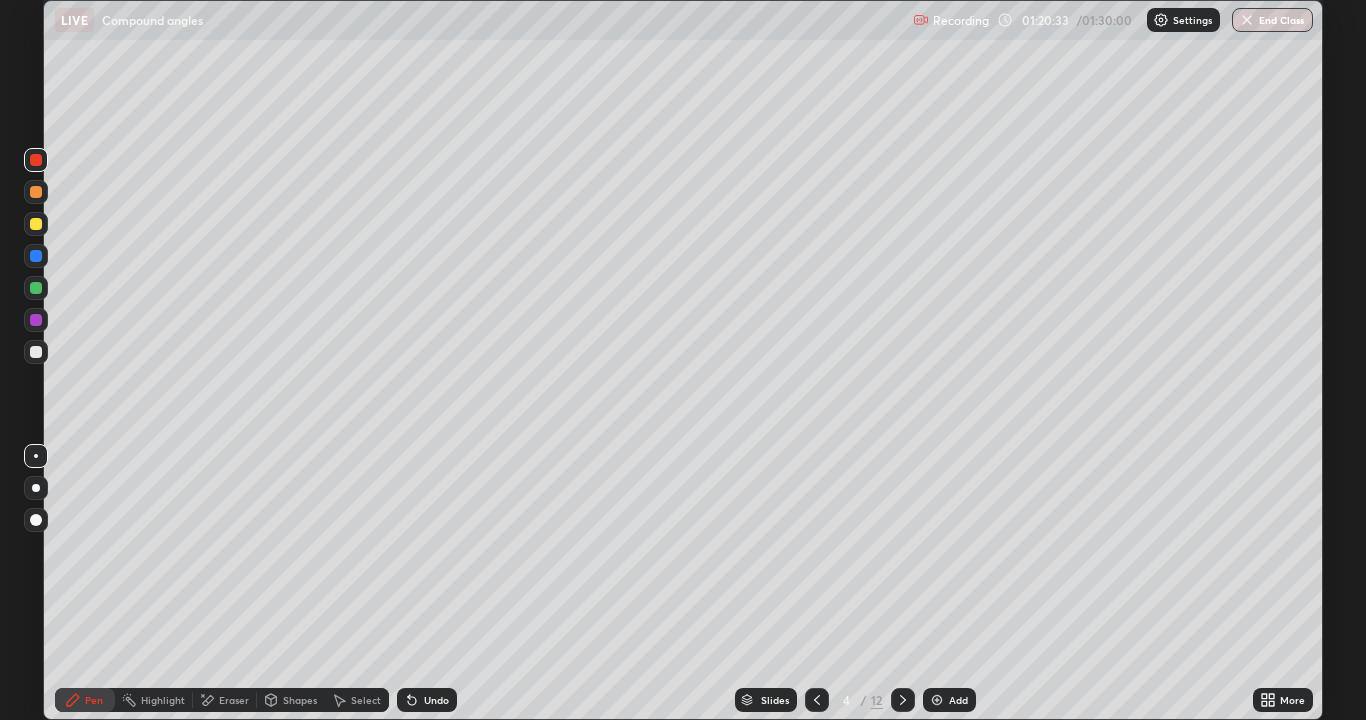 click 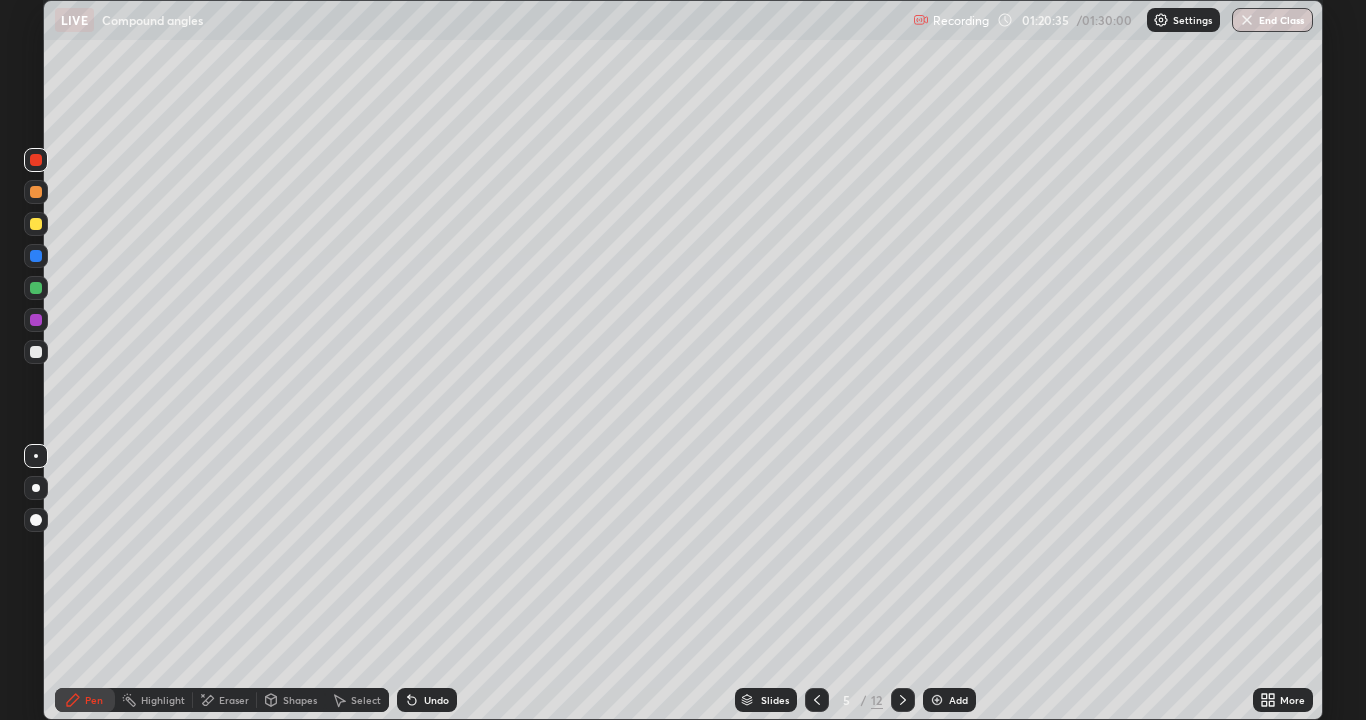 click at bounding box center (36, 192) 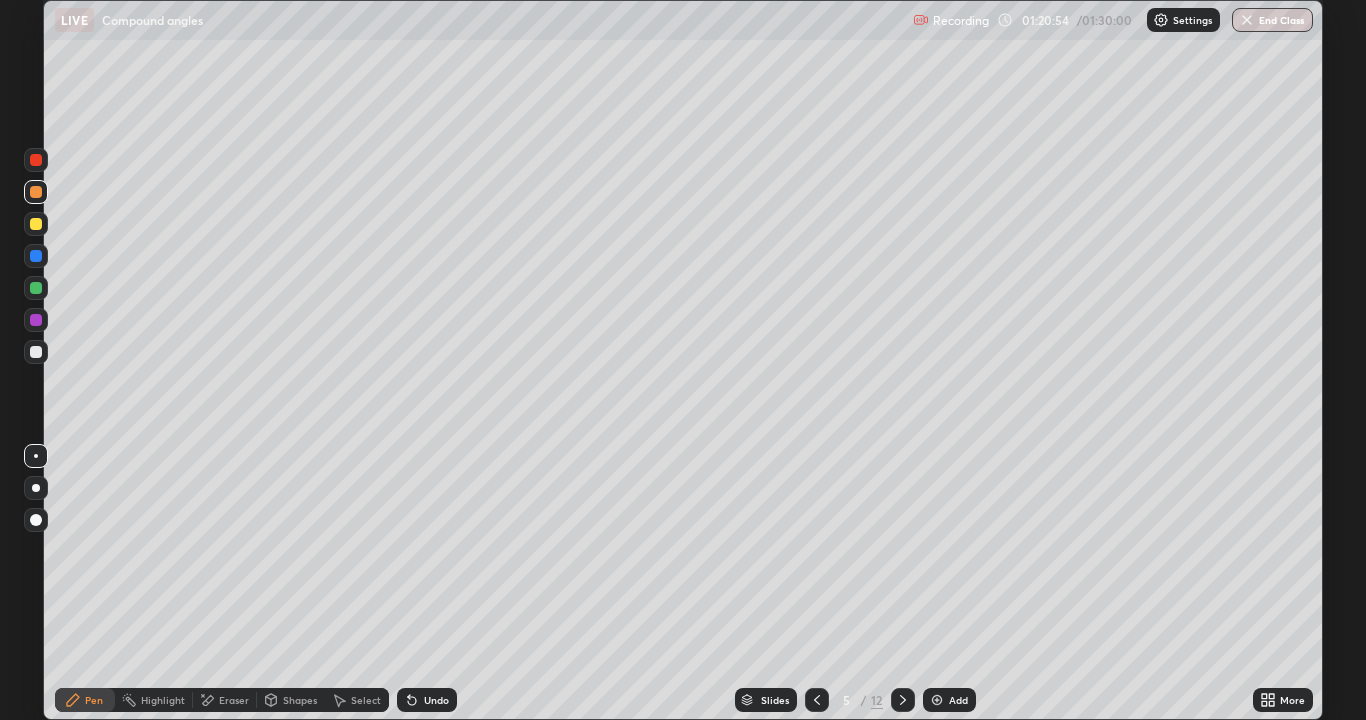 click at bounding box center [36, 224] 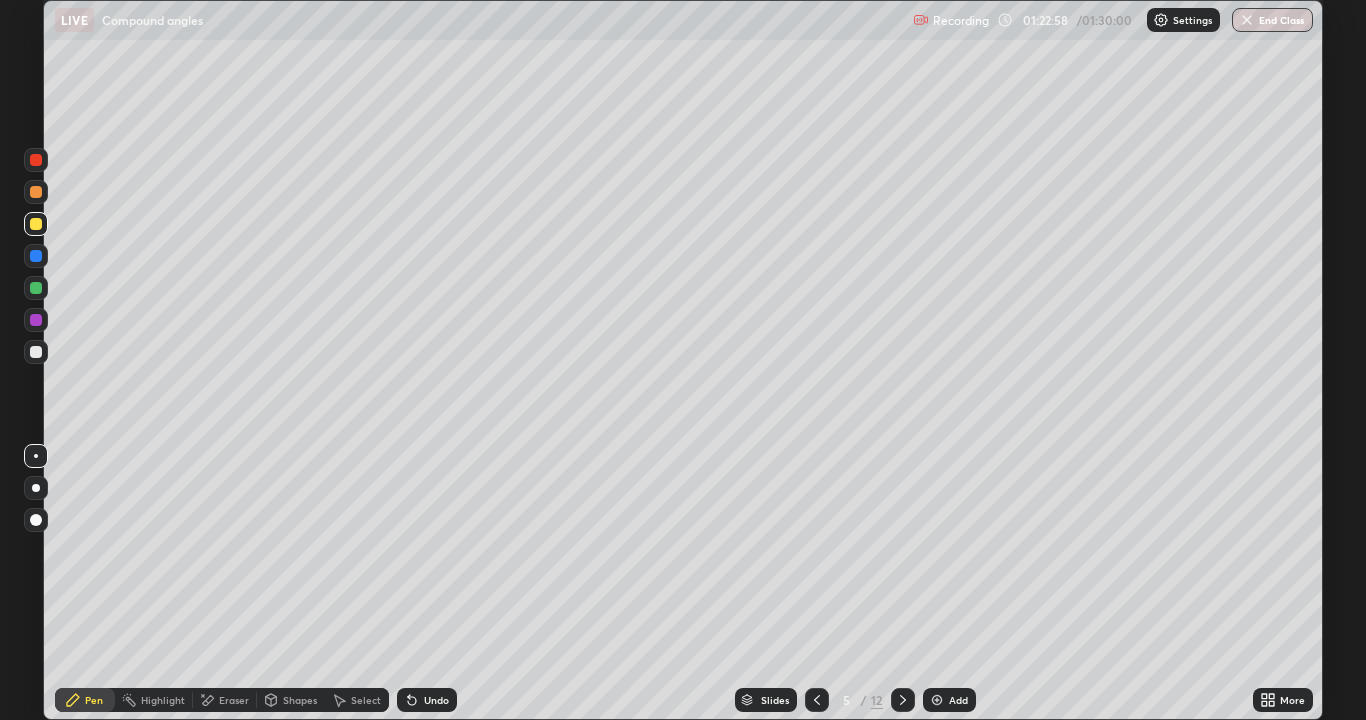 click at bounding box center [36, 320] 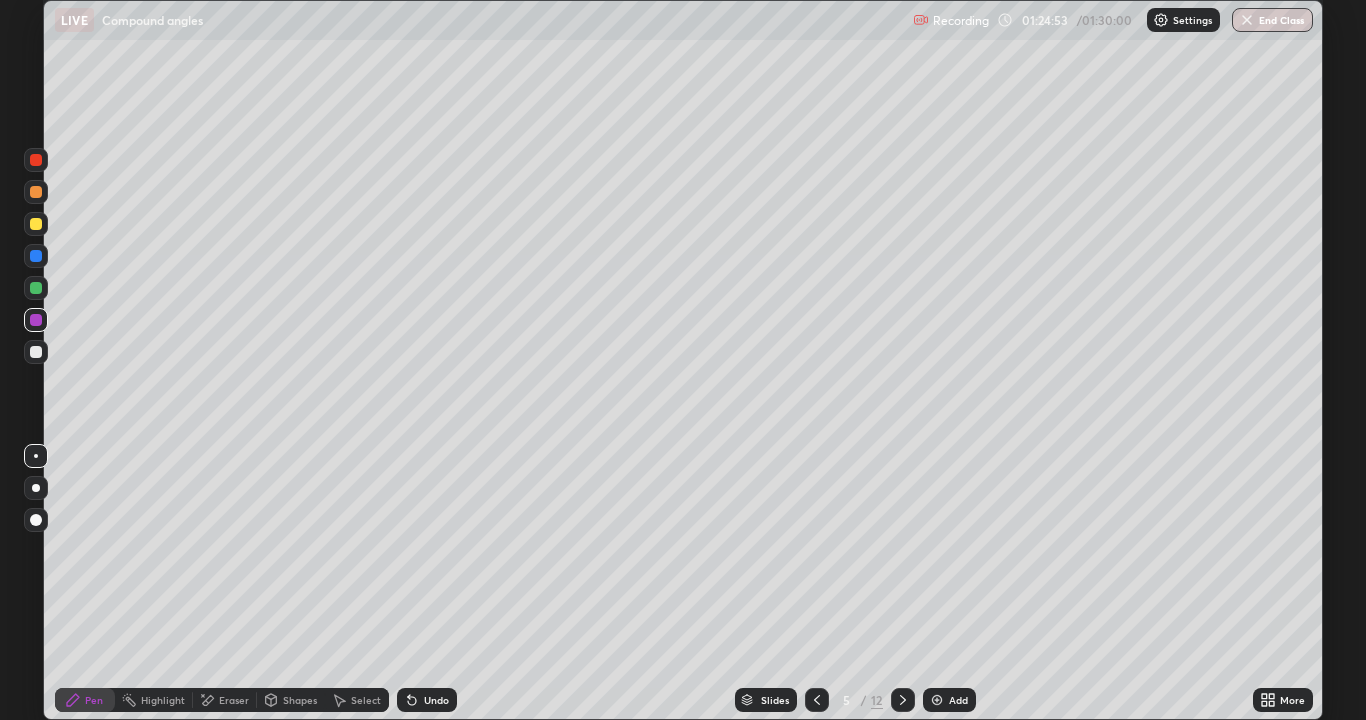click at bounding box center (36, 256) 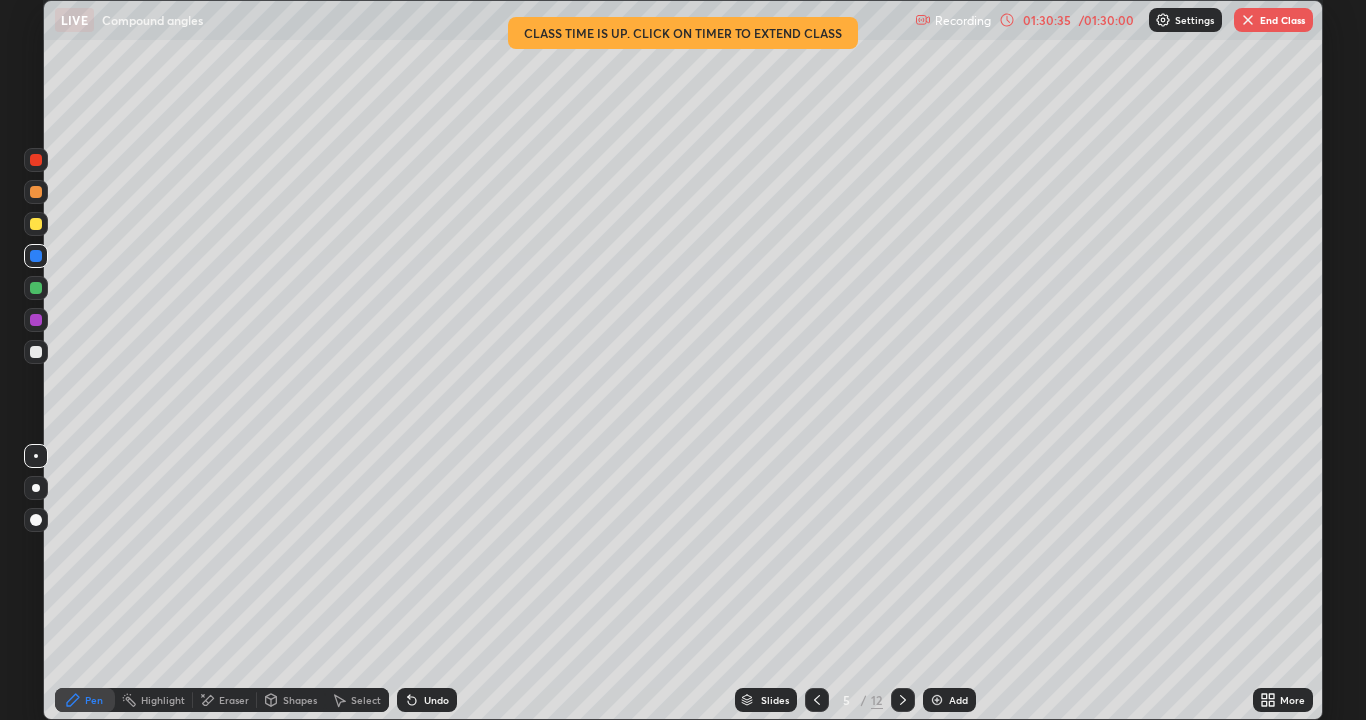 click on "End Class" at bounding box center (1273, 20) 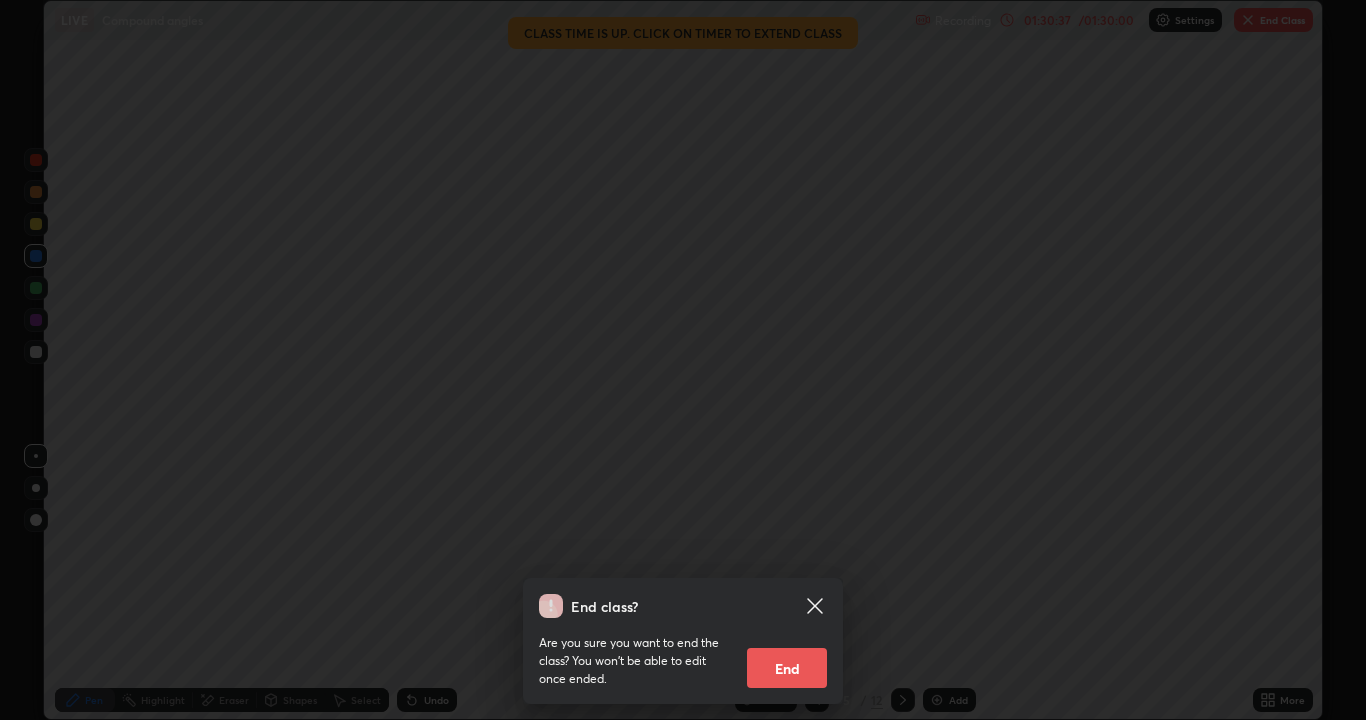 click on "End" at bounding box center [787, 668] 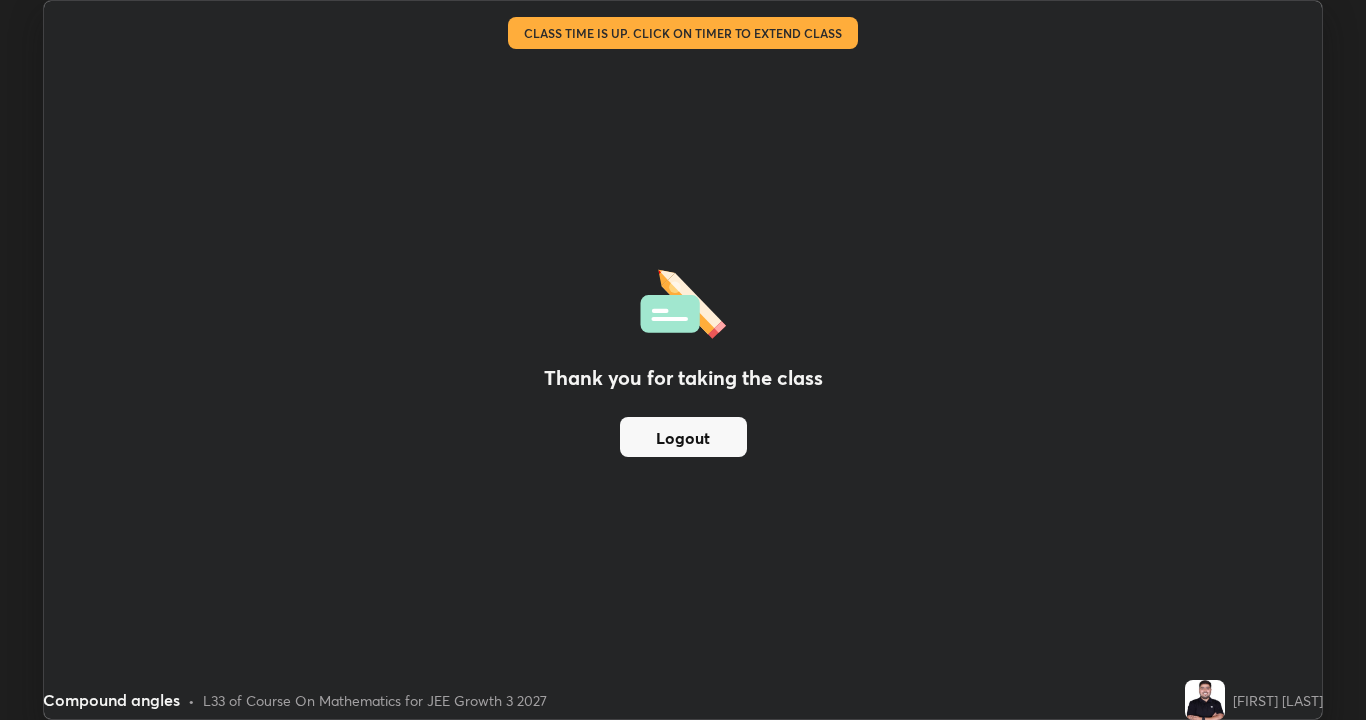 click on "Logout" at bounding box center (683, 437) 